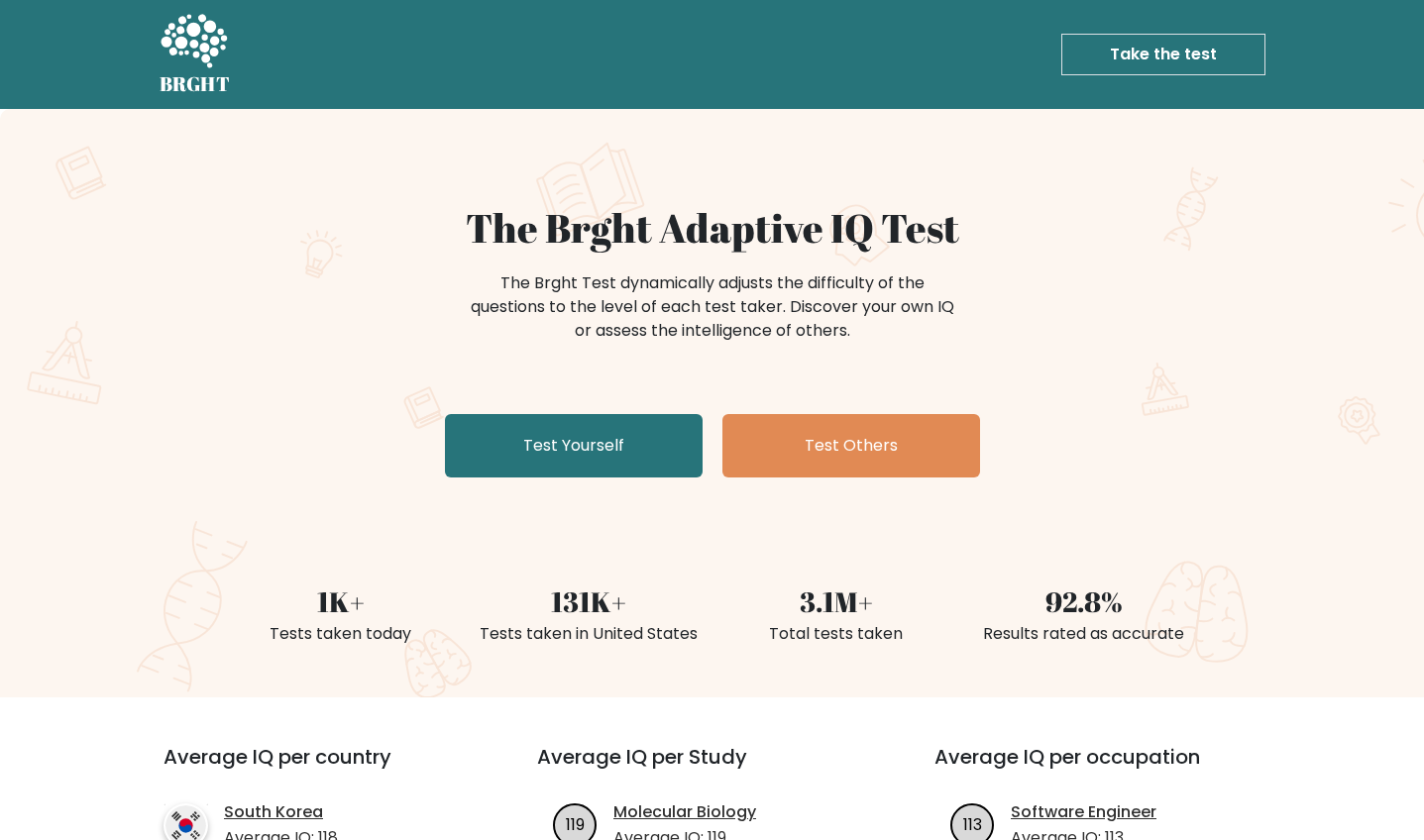 scroll, scrollTop: 0, scrollLeft: 0, axis: both 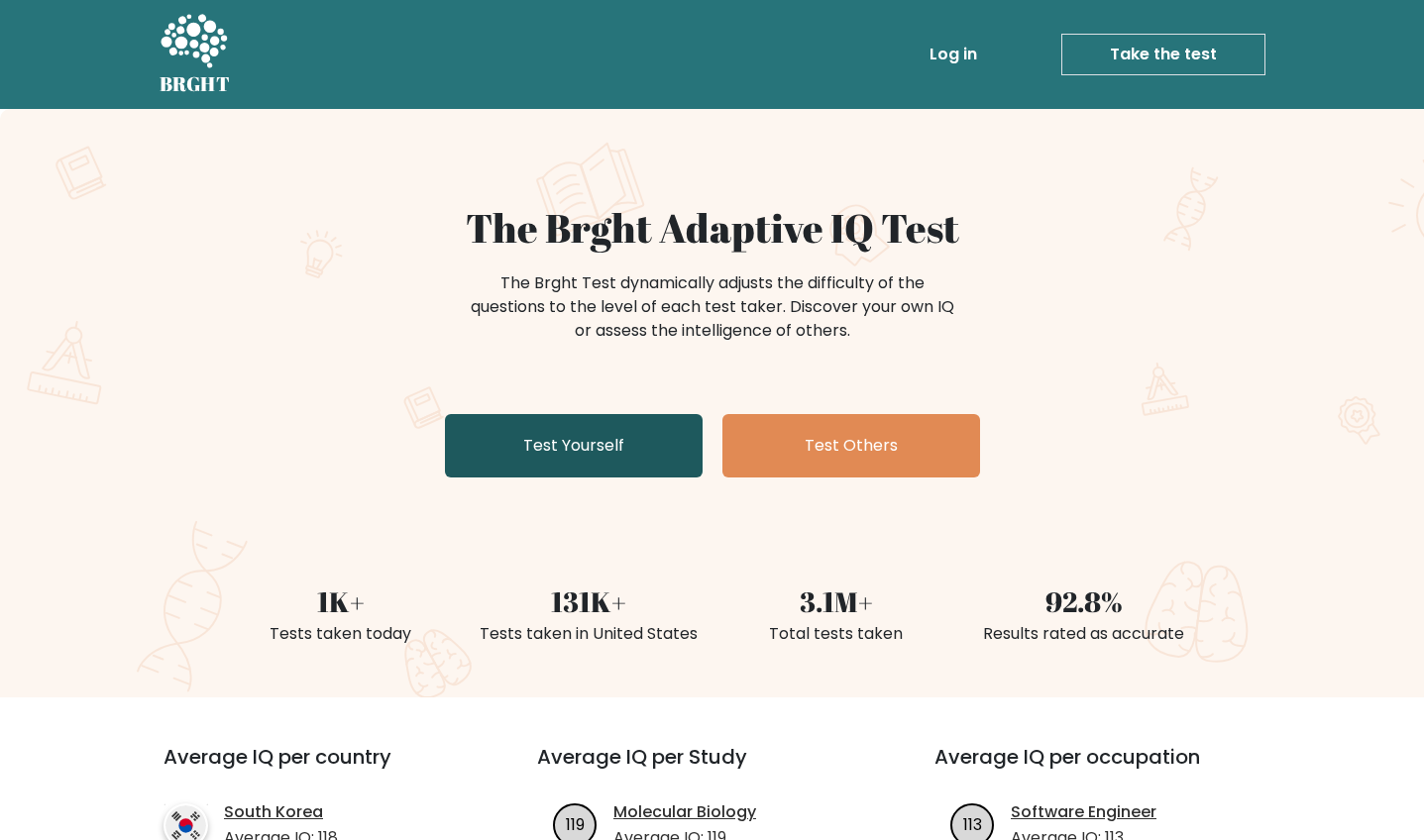 click on "Test Yourself" at bounding box center [574, 446] 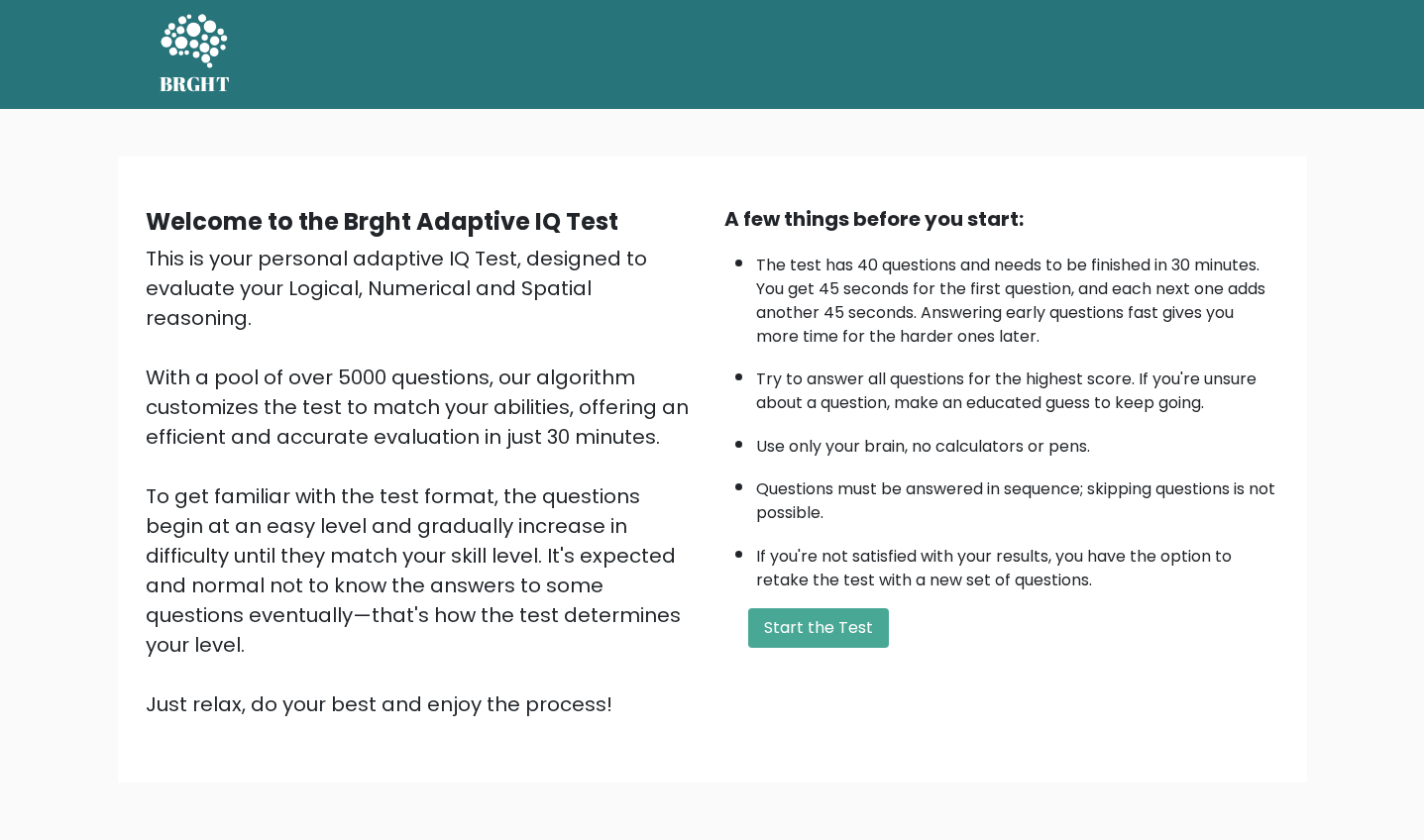 scroll, scrollTop: 0, scrollLeft: 0, axis: both 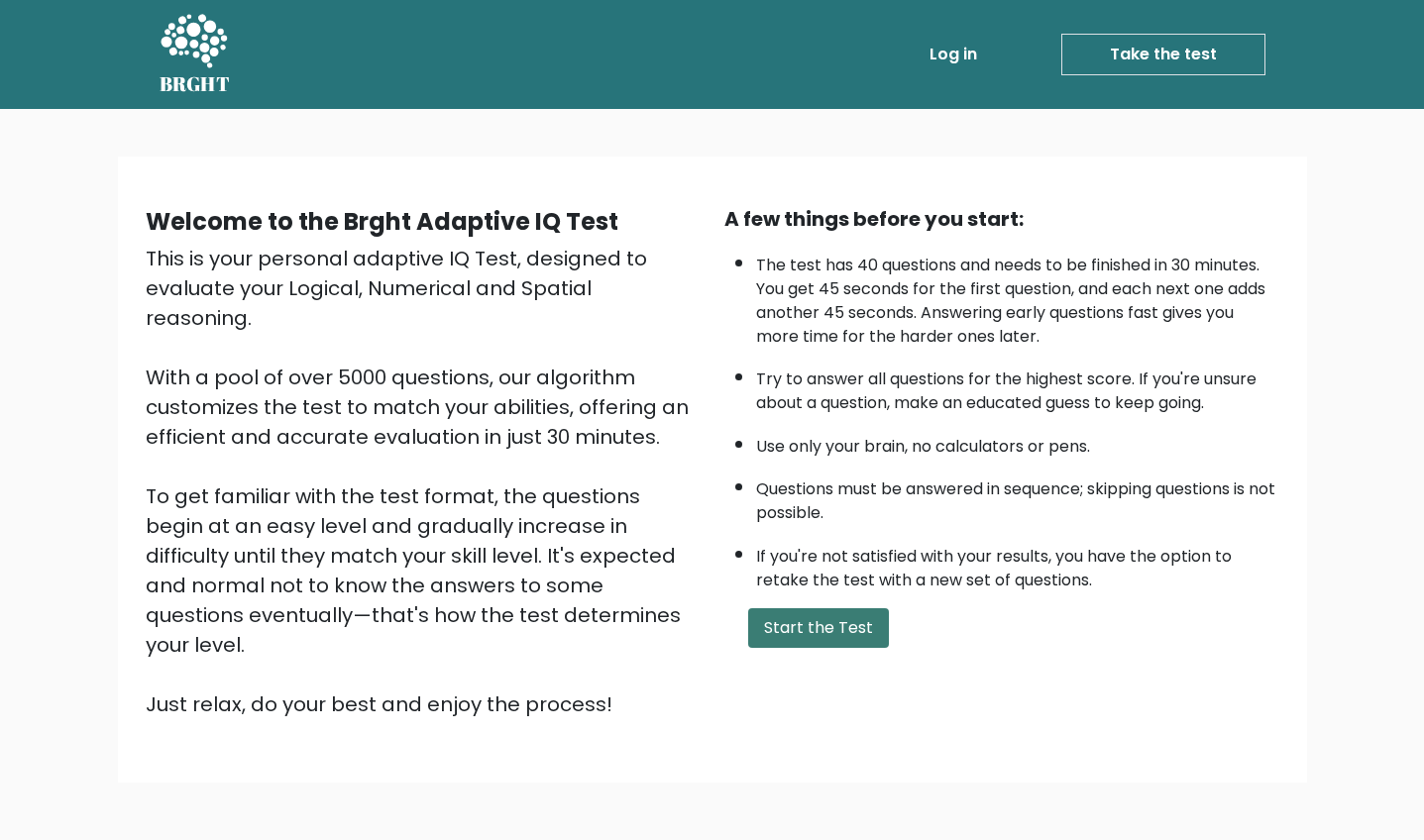 click on "Start the Test" at bounding box center (819, 628) 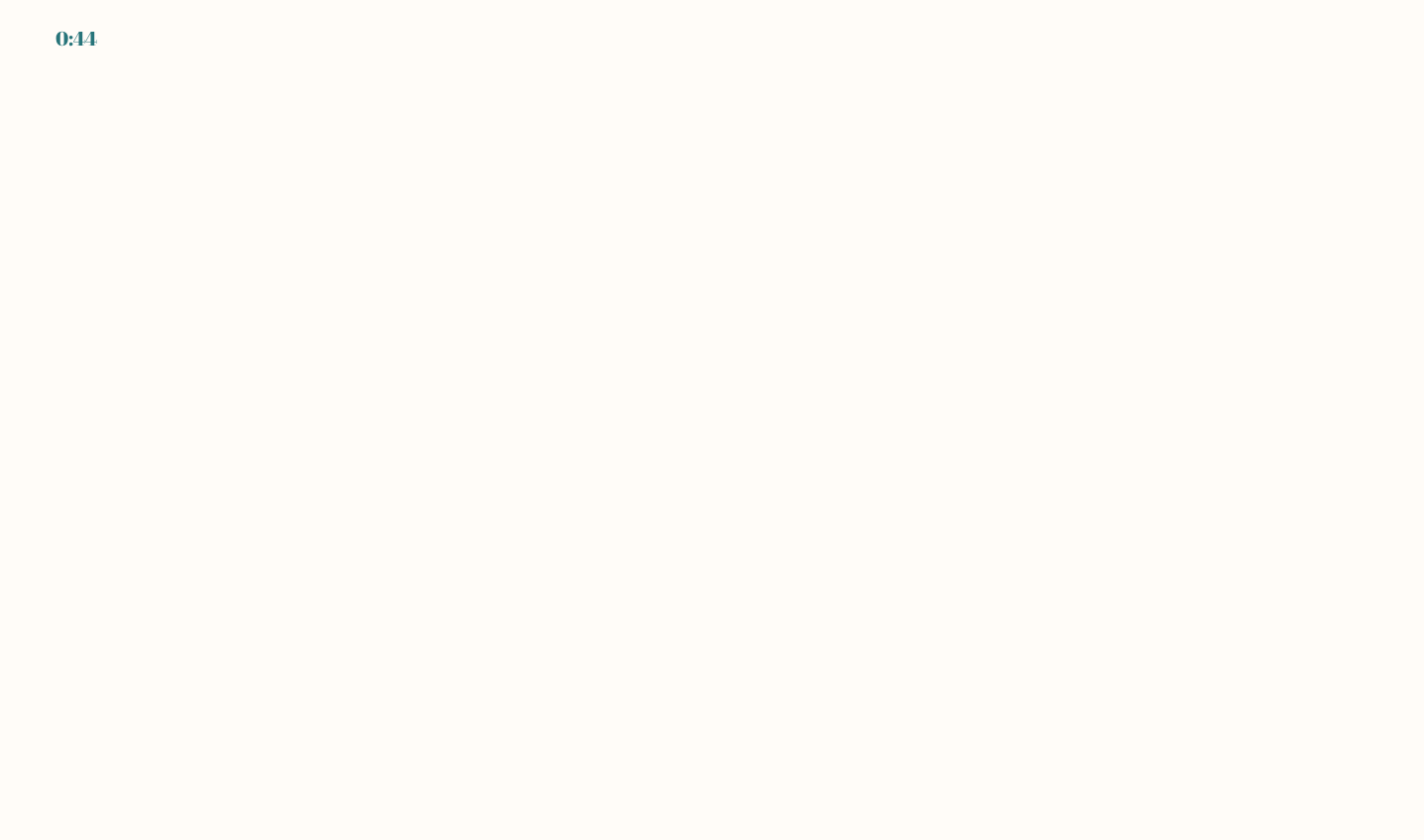scroll, scrollTop: 0, scrollLeft: 0, axis: both 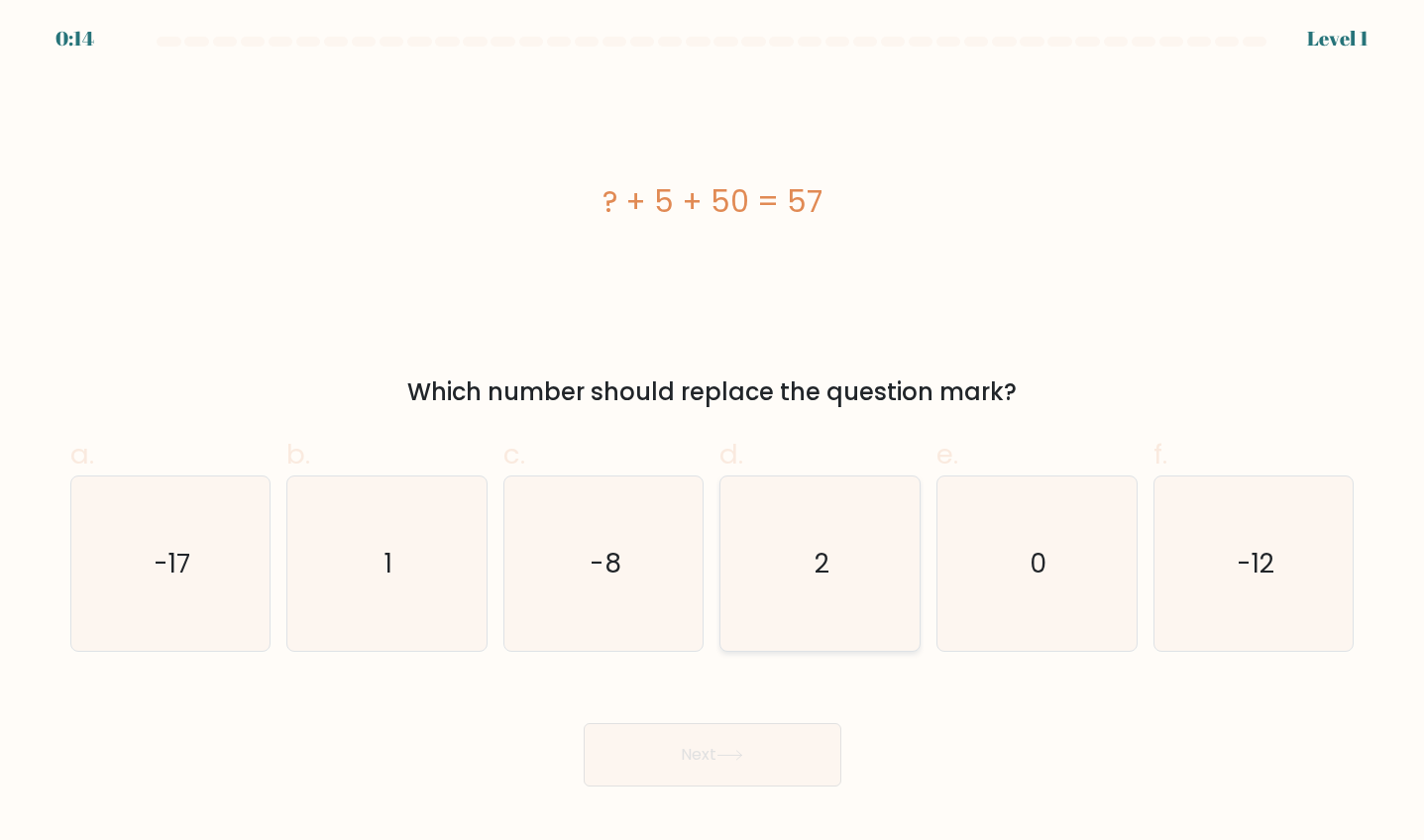 click on "2" at bounding box center [821, 564] 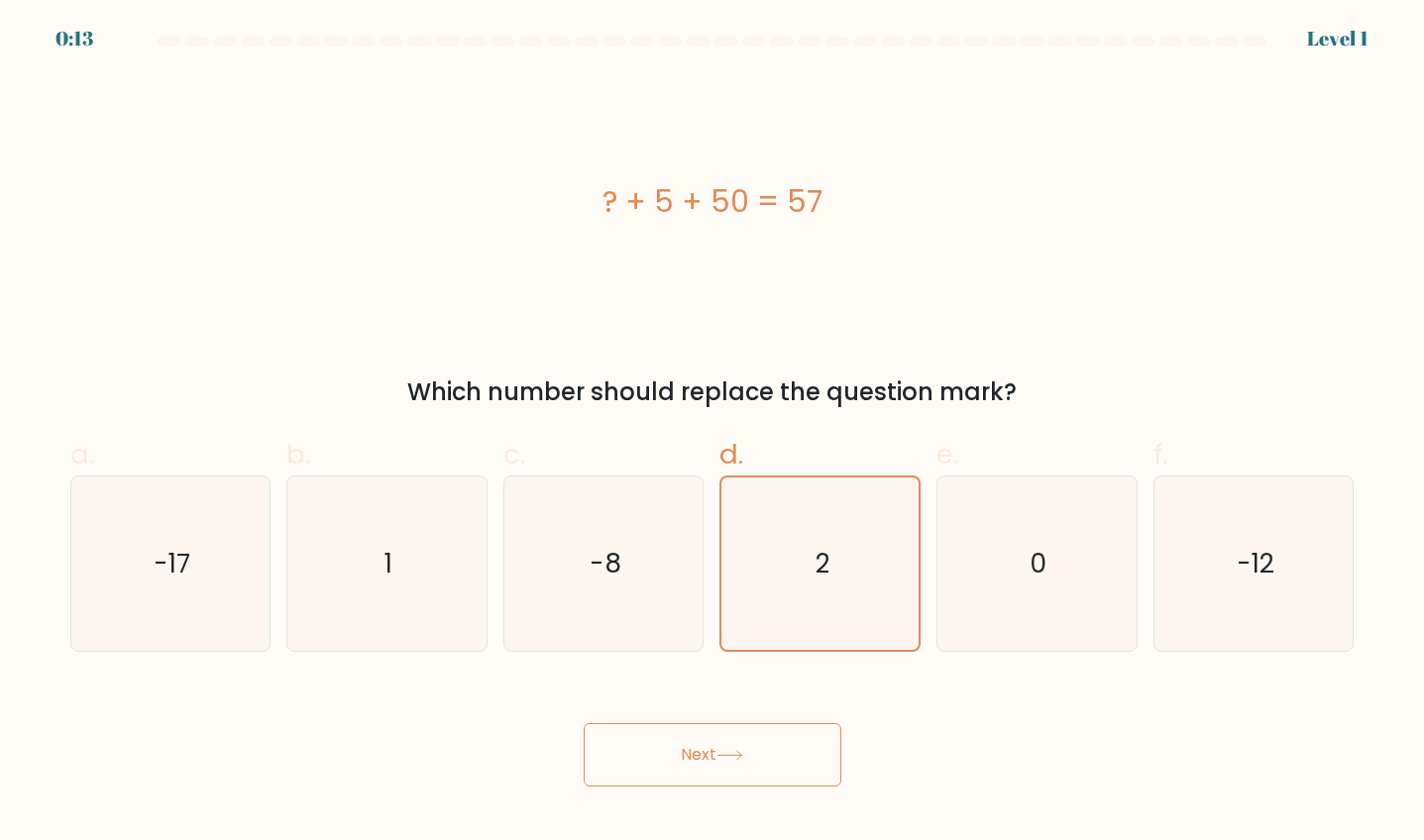 click on "Next" at bounding box center [712, 755] 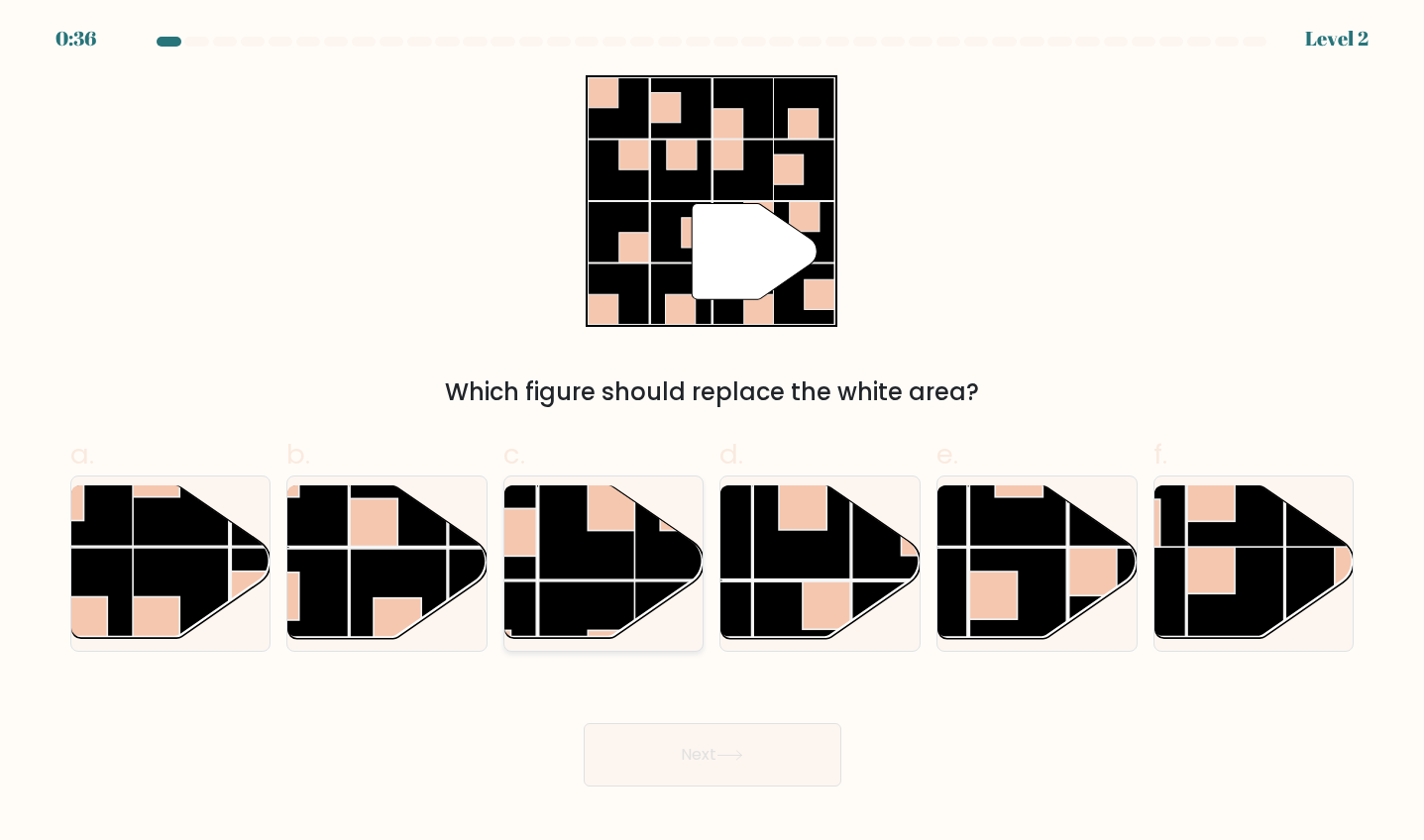 click at bounding box center (588, 630) 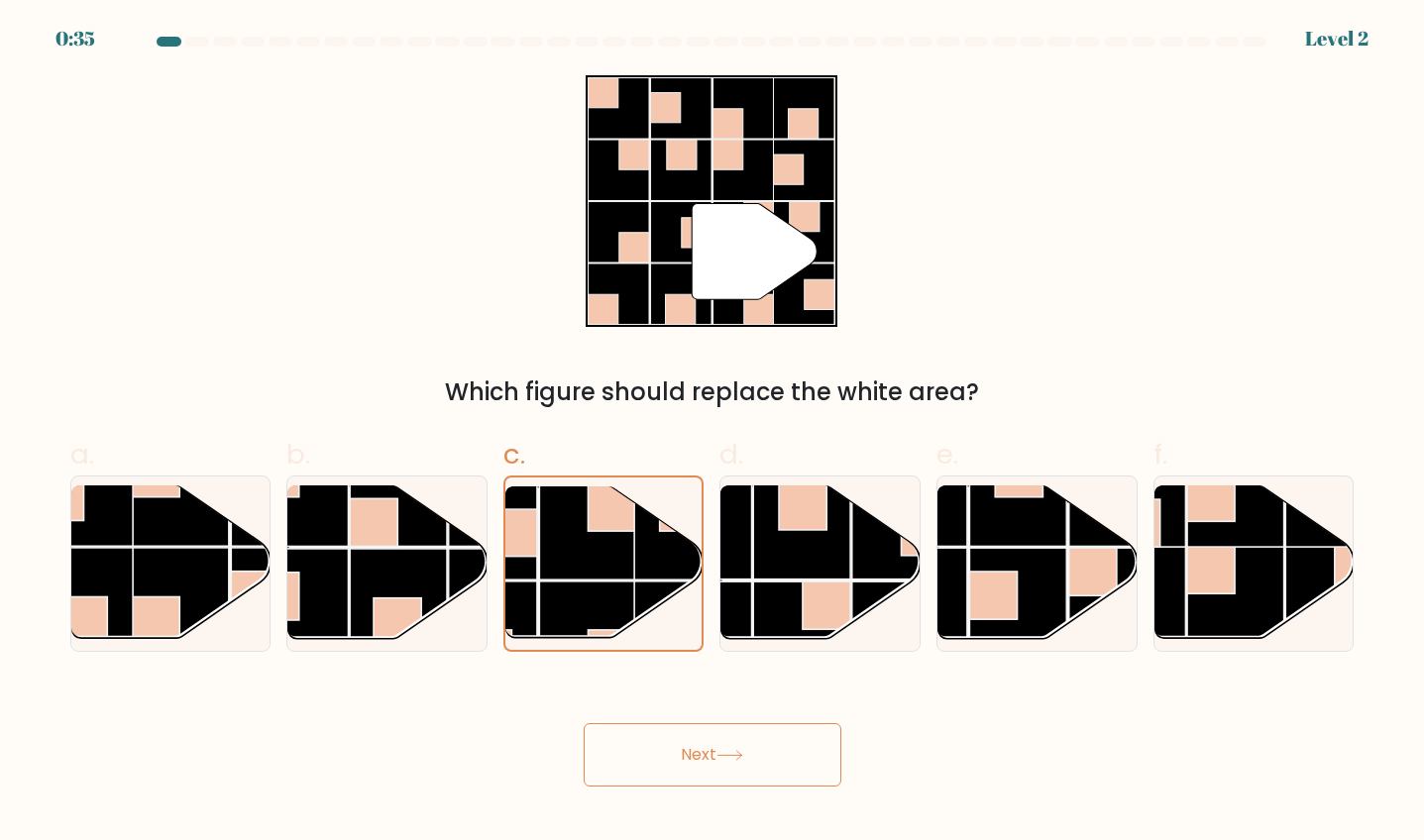 click on "Next" at bounding box center (712, 755) 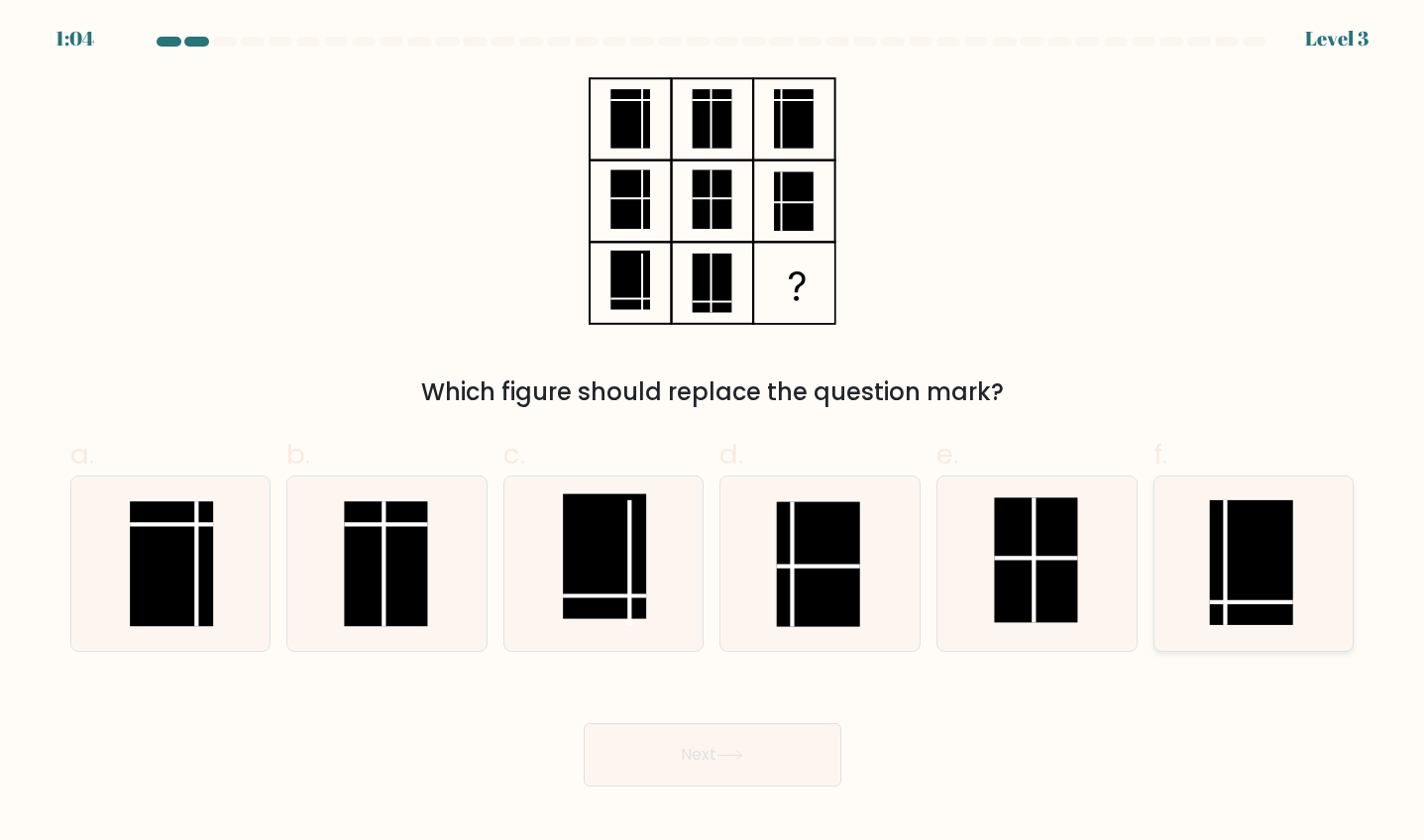 click at bounding box center [1254, 564] 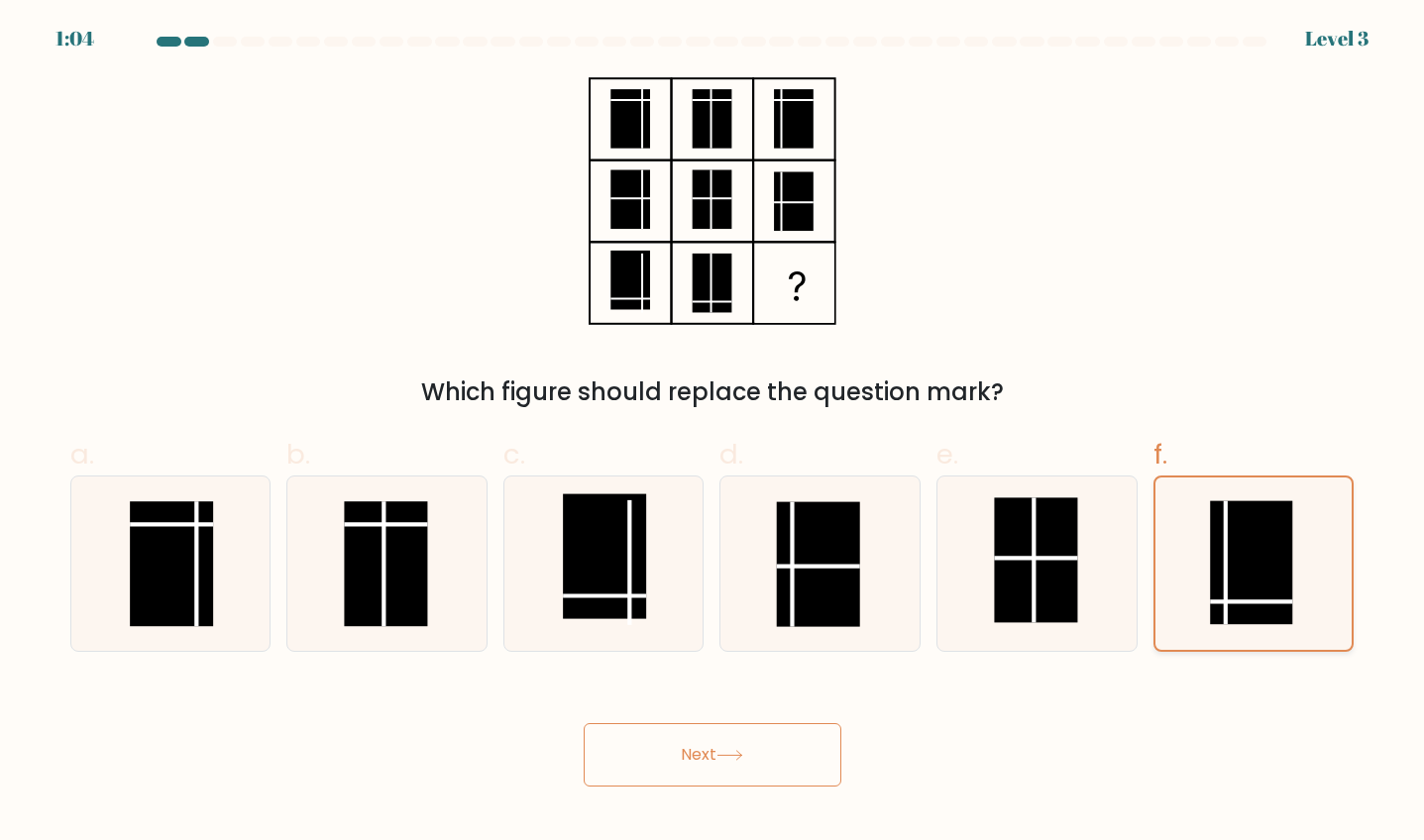 click at bounding box center (1254, 564) 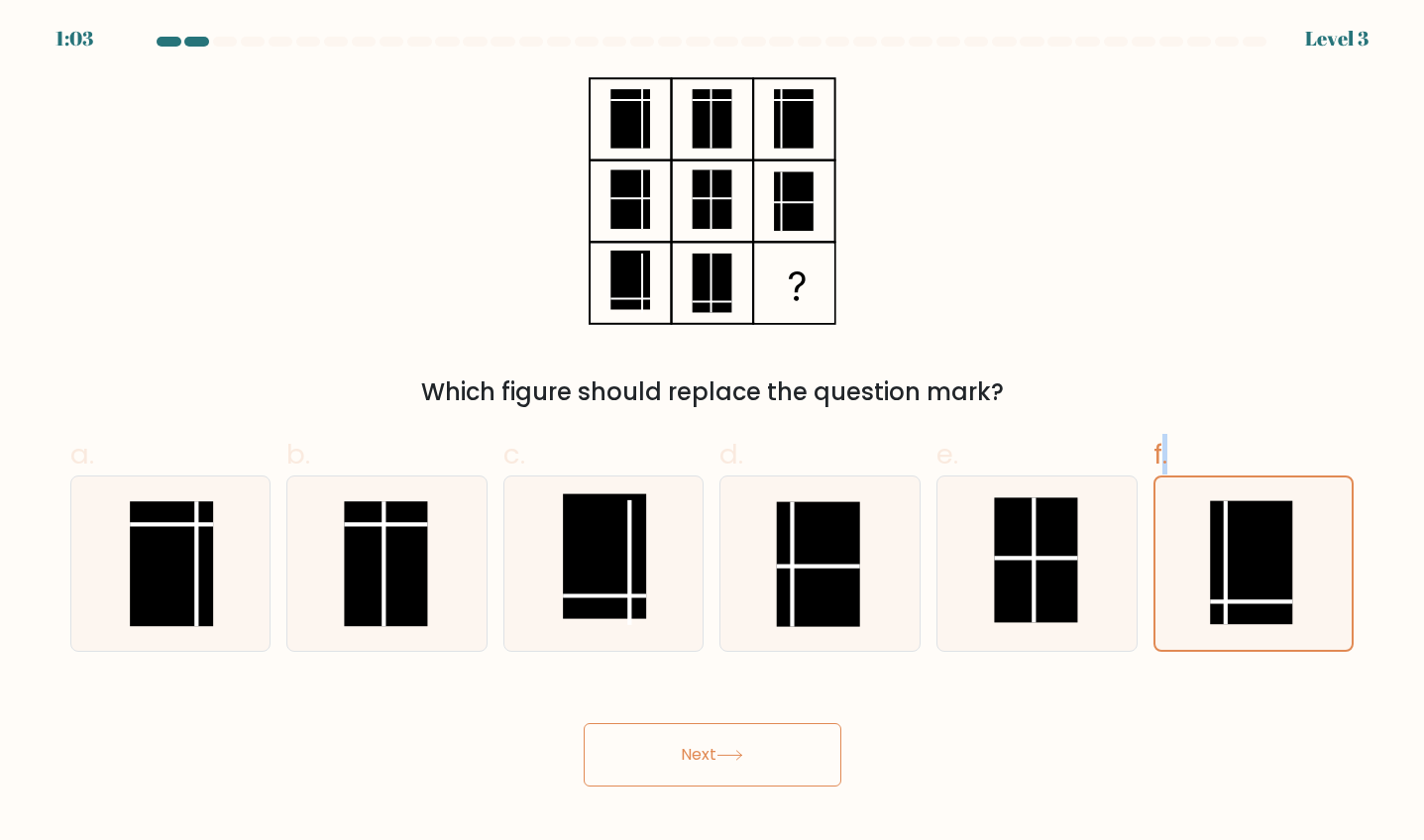 click on "Next" at bounding box center (712, 755) 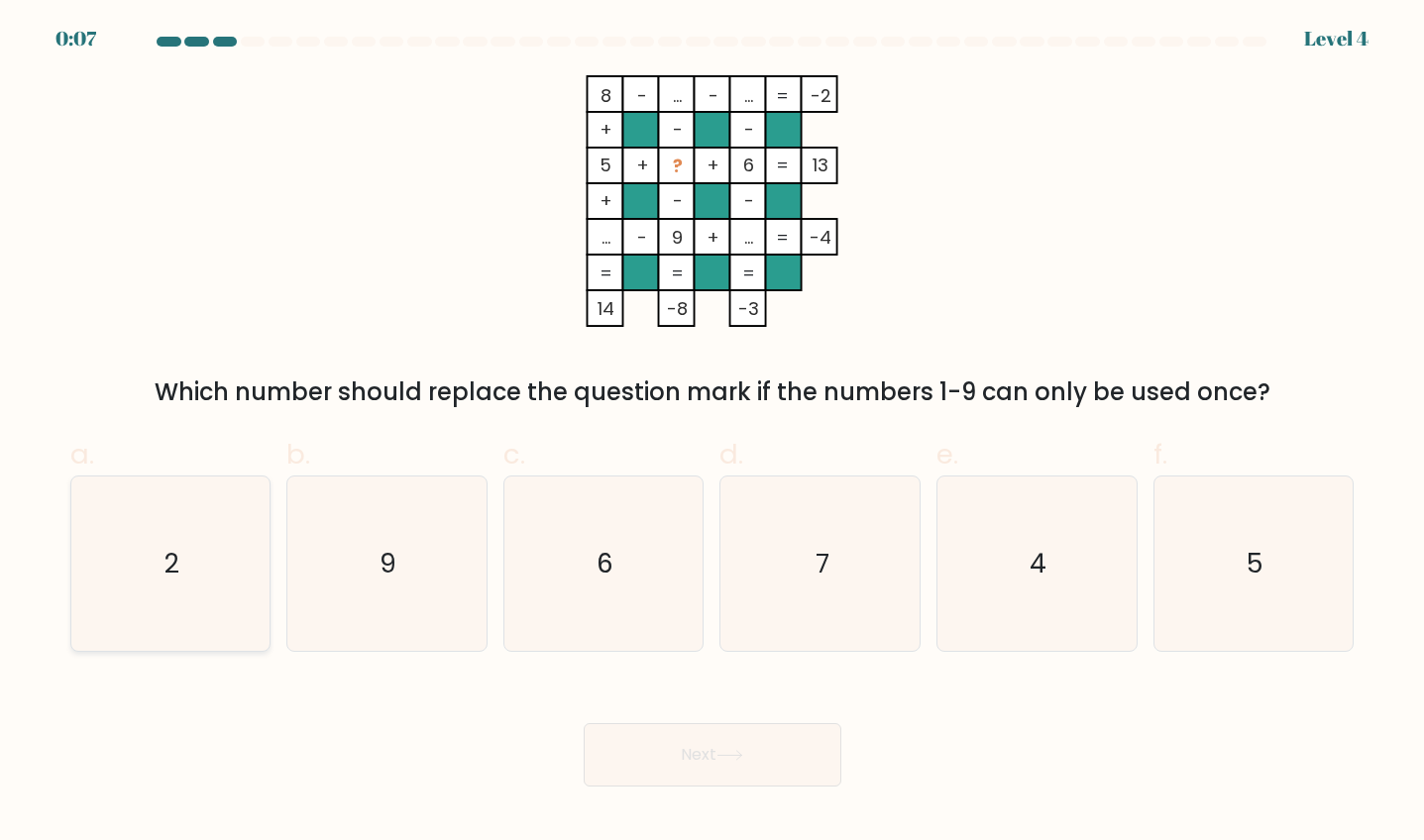 click on "2" at bounding box center [170, 564] 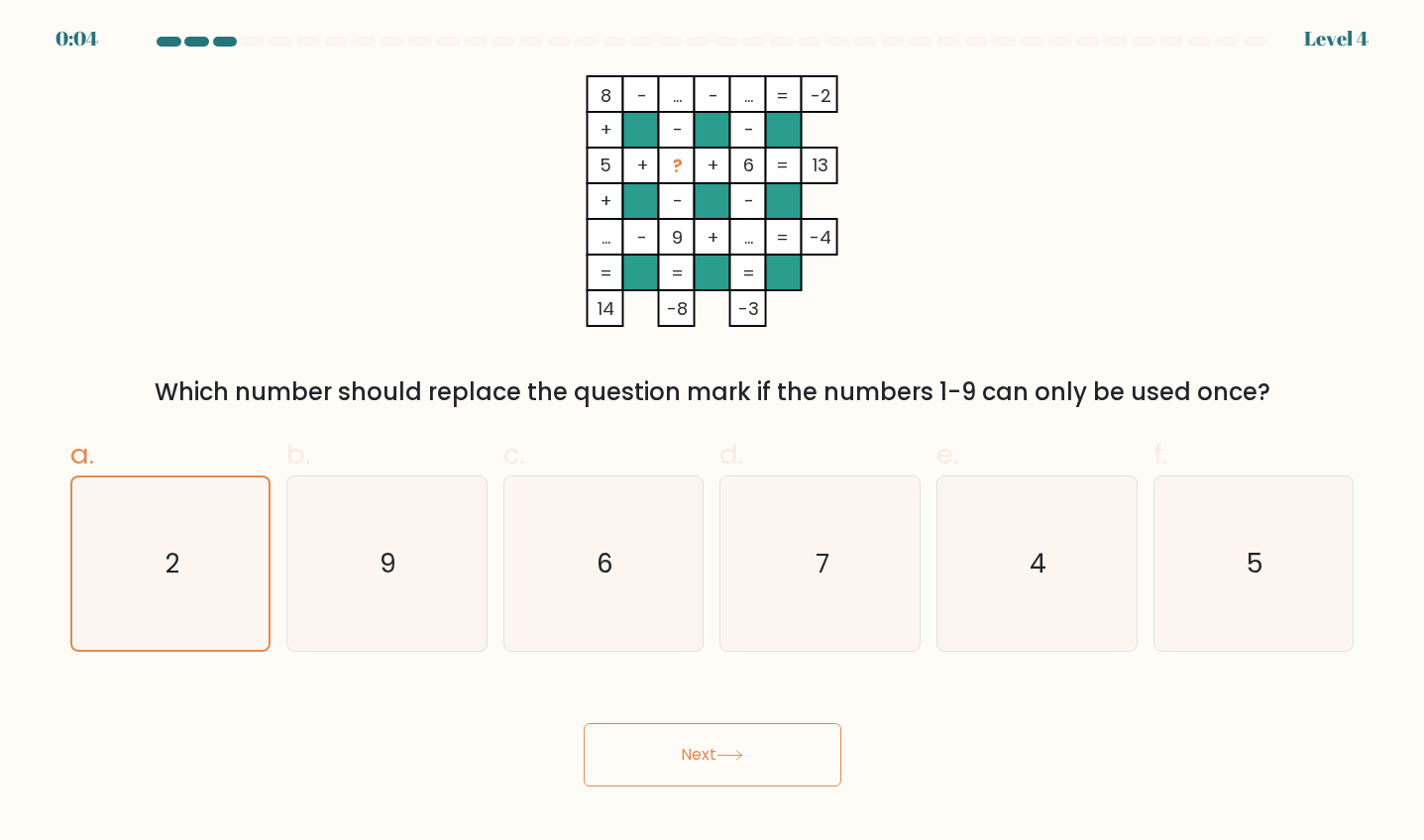 click on "Next" at bounding box center [712, 755] 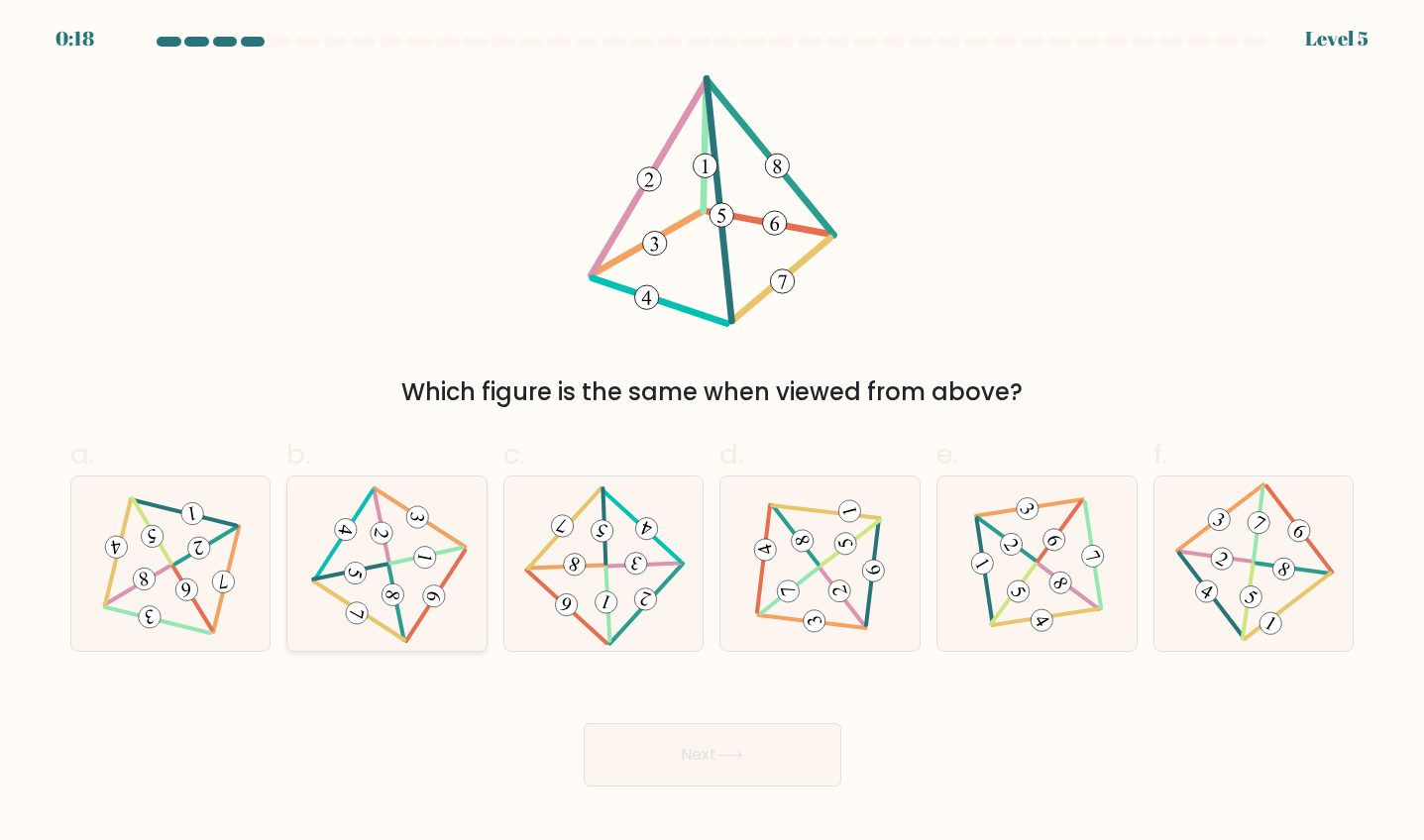 click at bounding box center [386, 563] 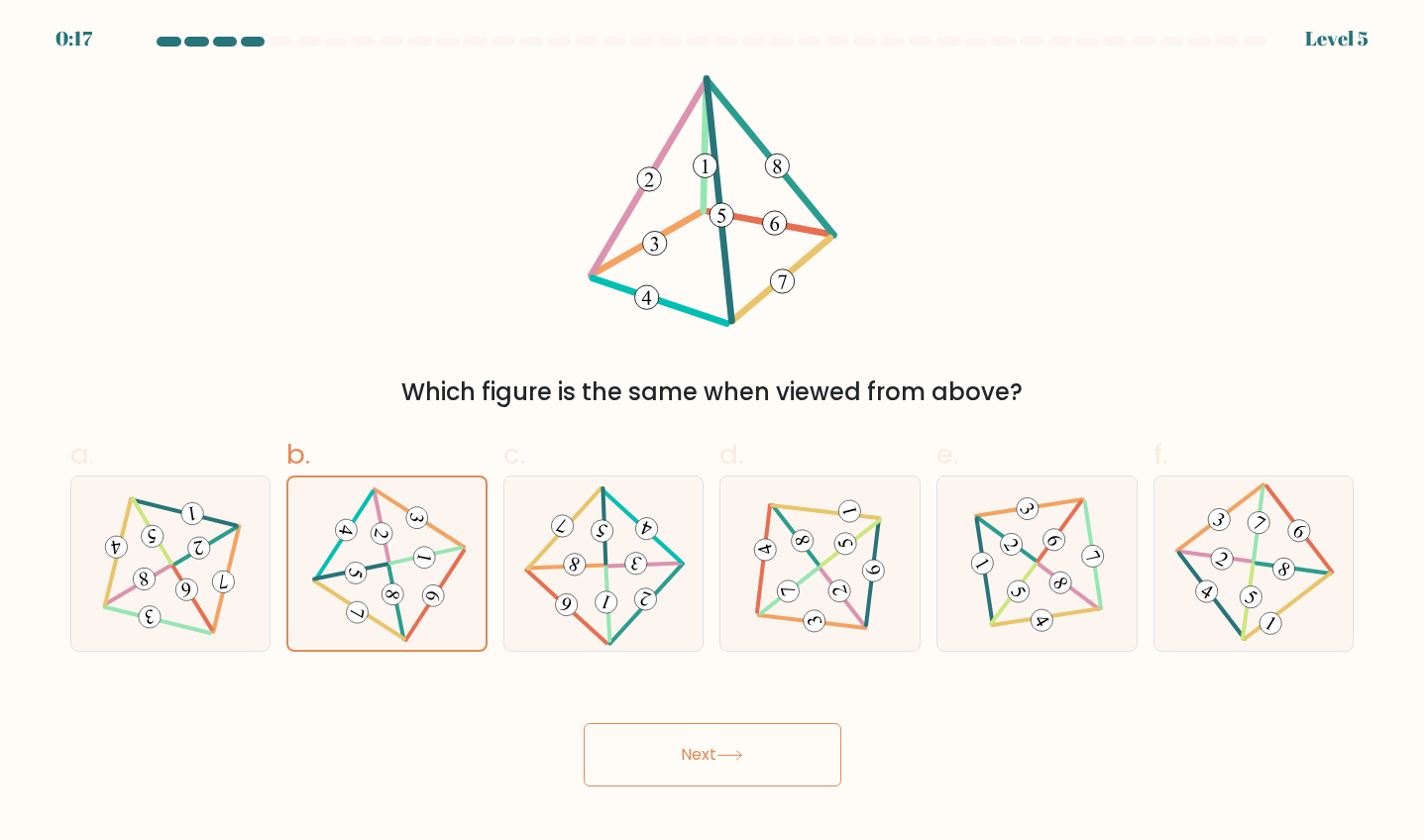 click on "Next" at bounding box center [712, 755] 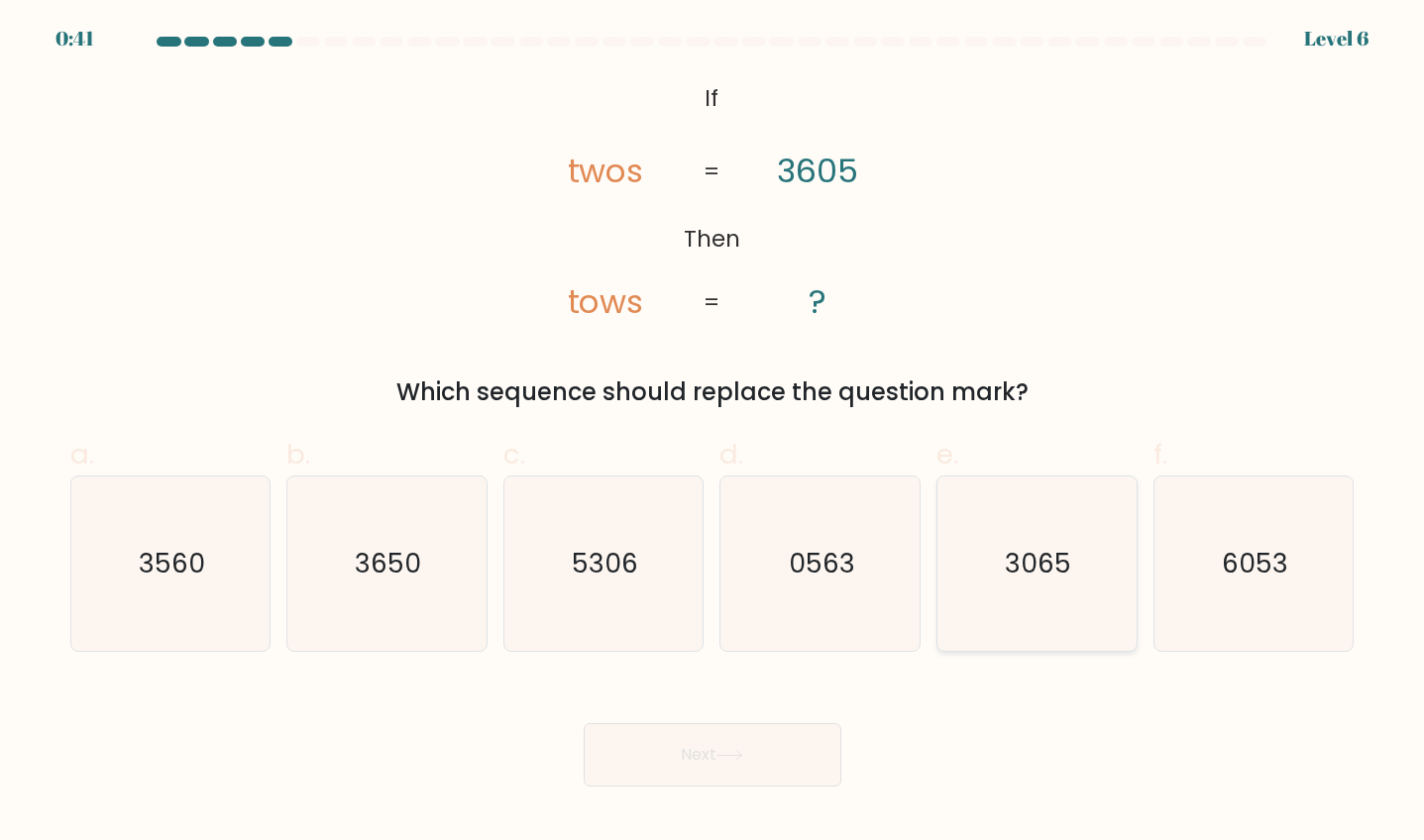 click on "3065" at bounding box center [1037, 564] 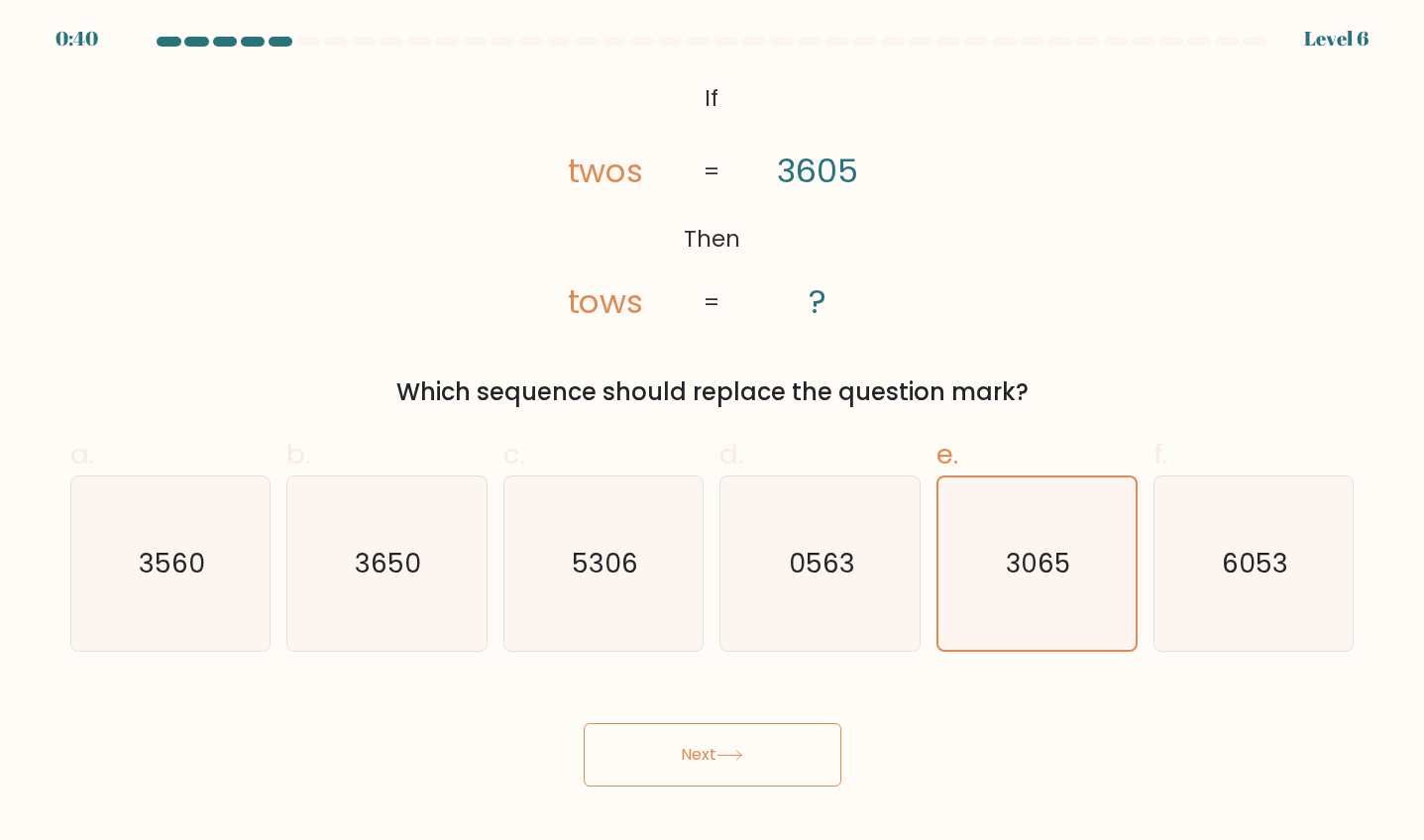 click on "Next" at bounding box center [712, 755] 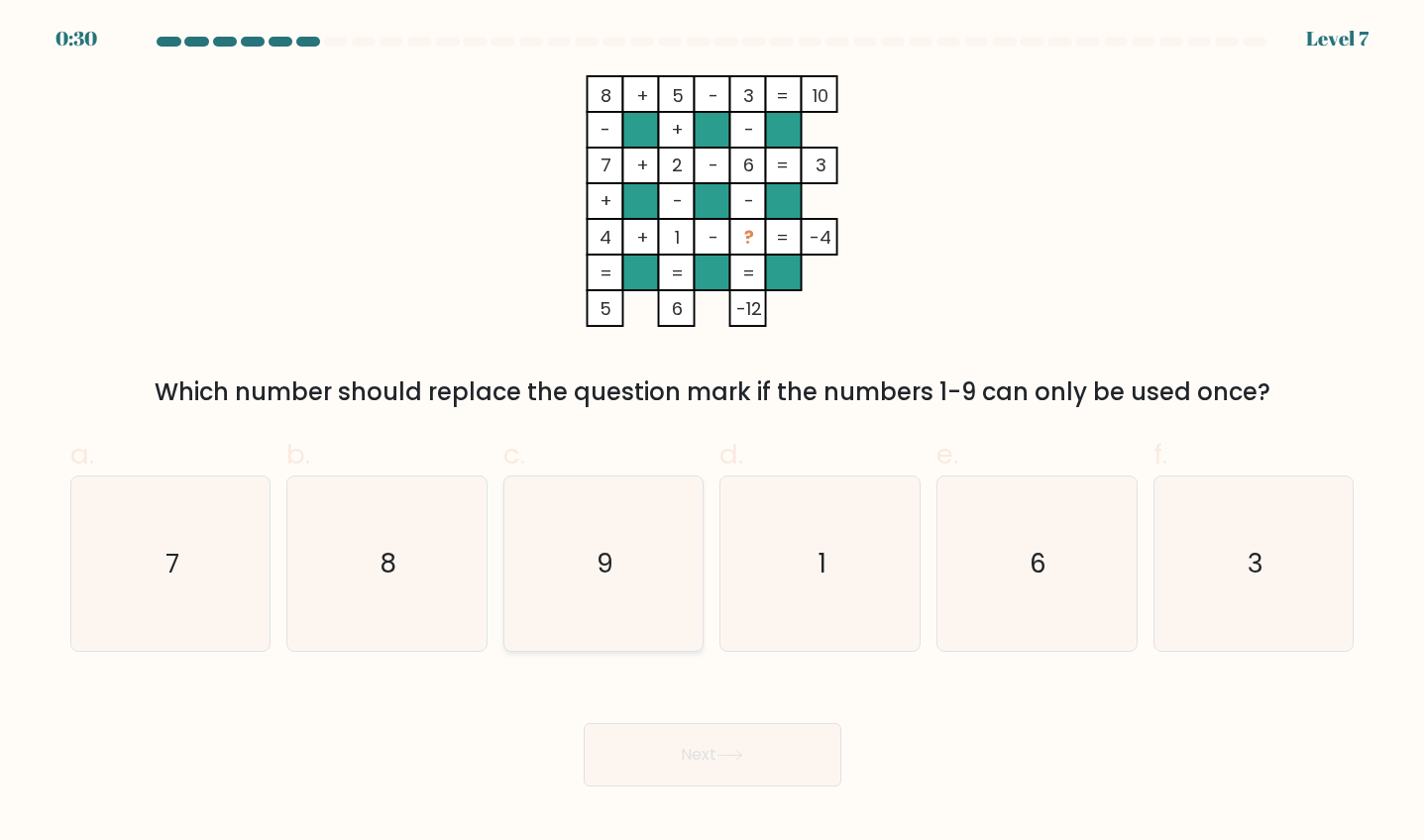 click on "9" at bounding box center (603, 564) 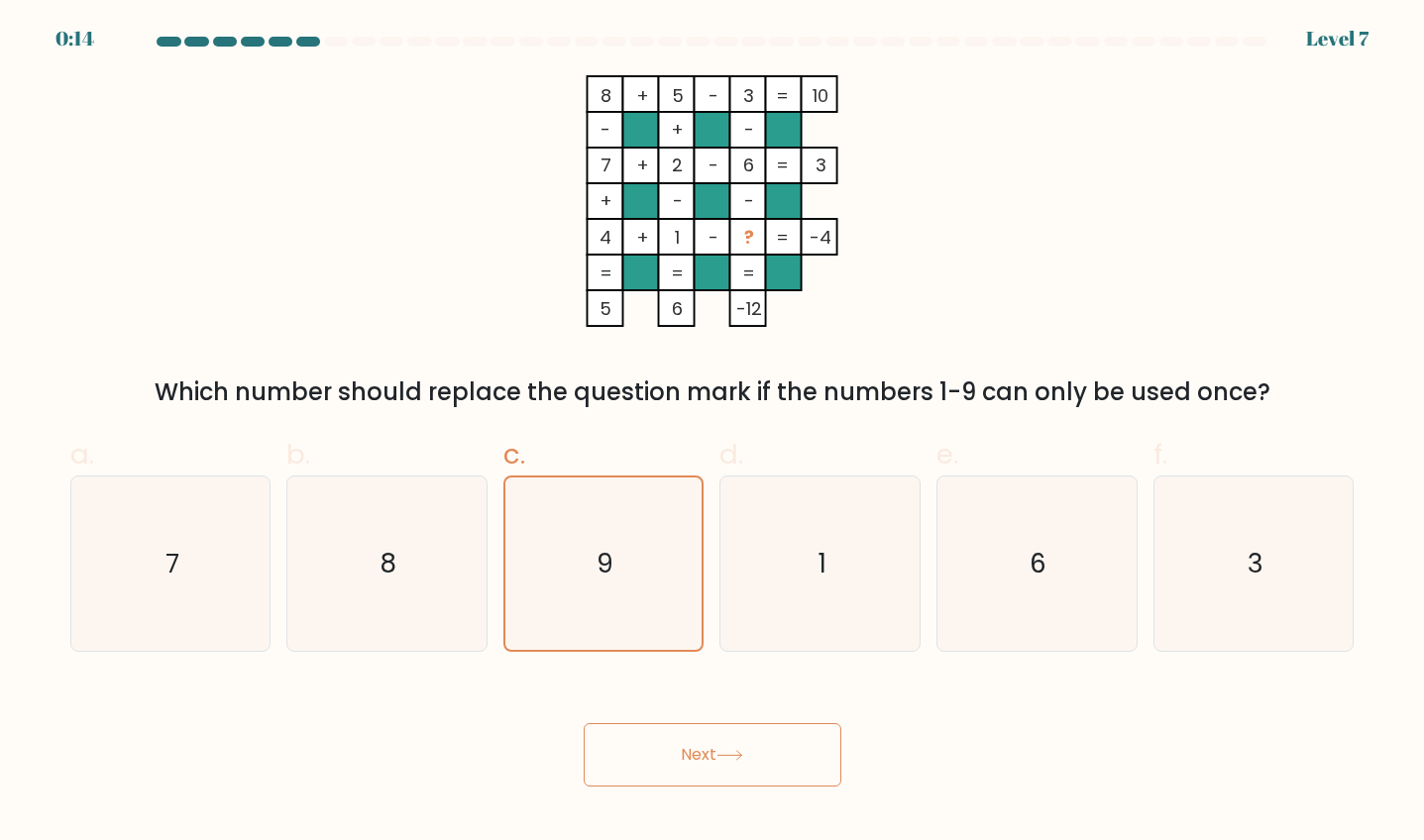 click on "Next" at bounding box center [712, 755] 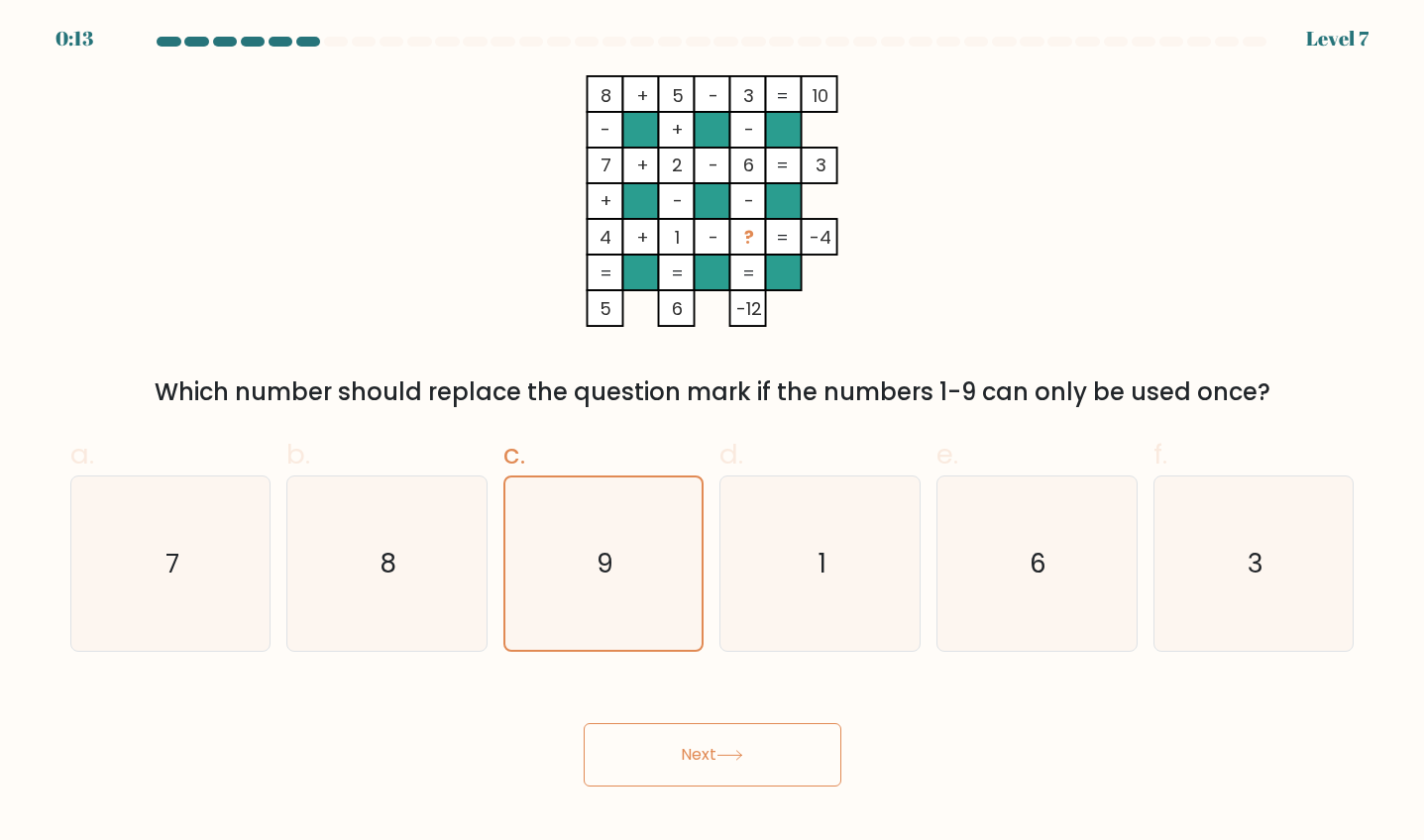 click on "Next" at bounding box center (712, 755) 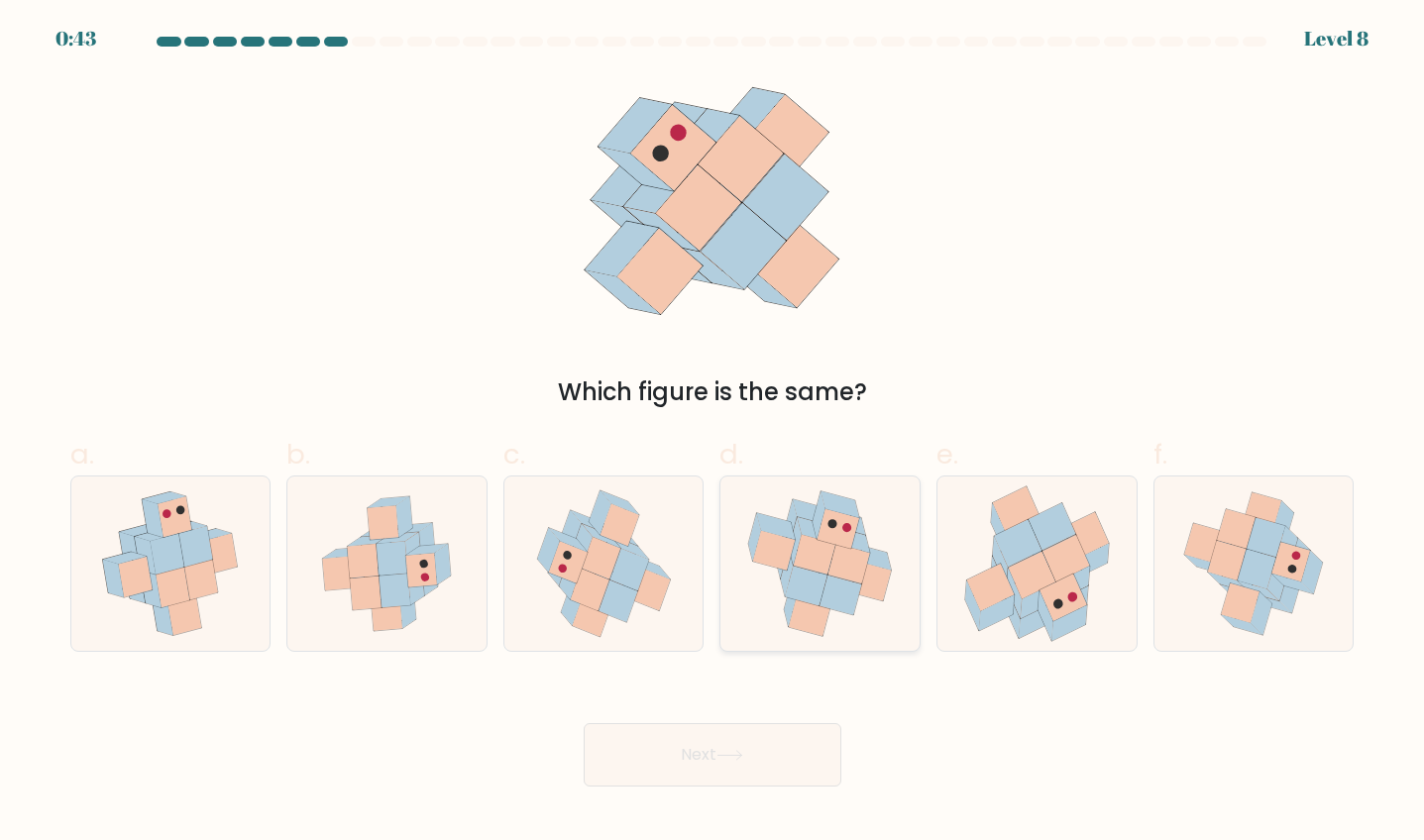 click at bounding box center (849, 564) 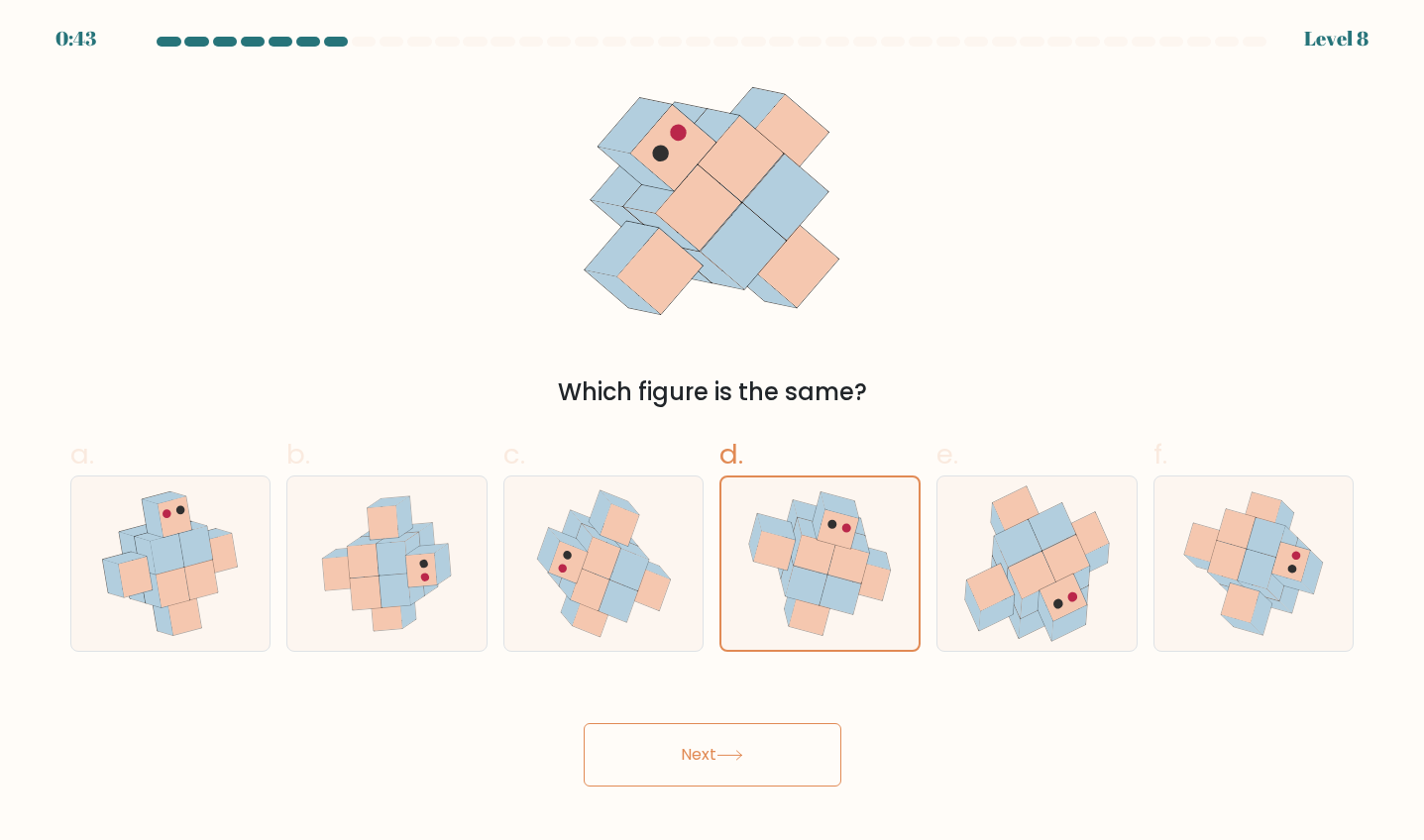 click on "Next" at bounding box center [712, 755] 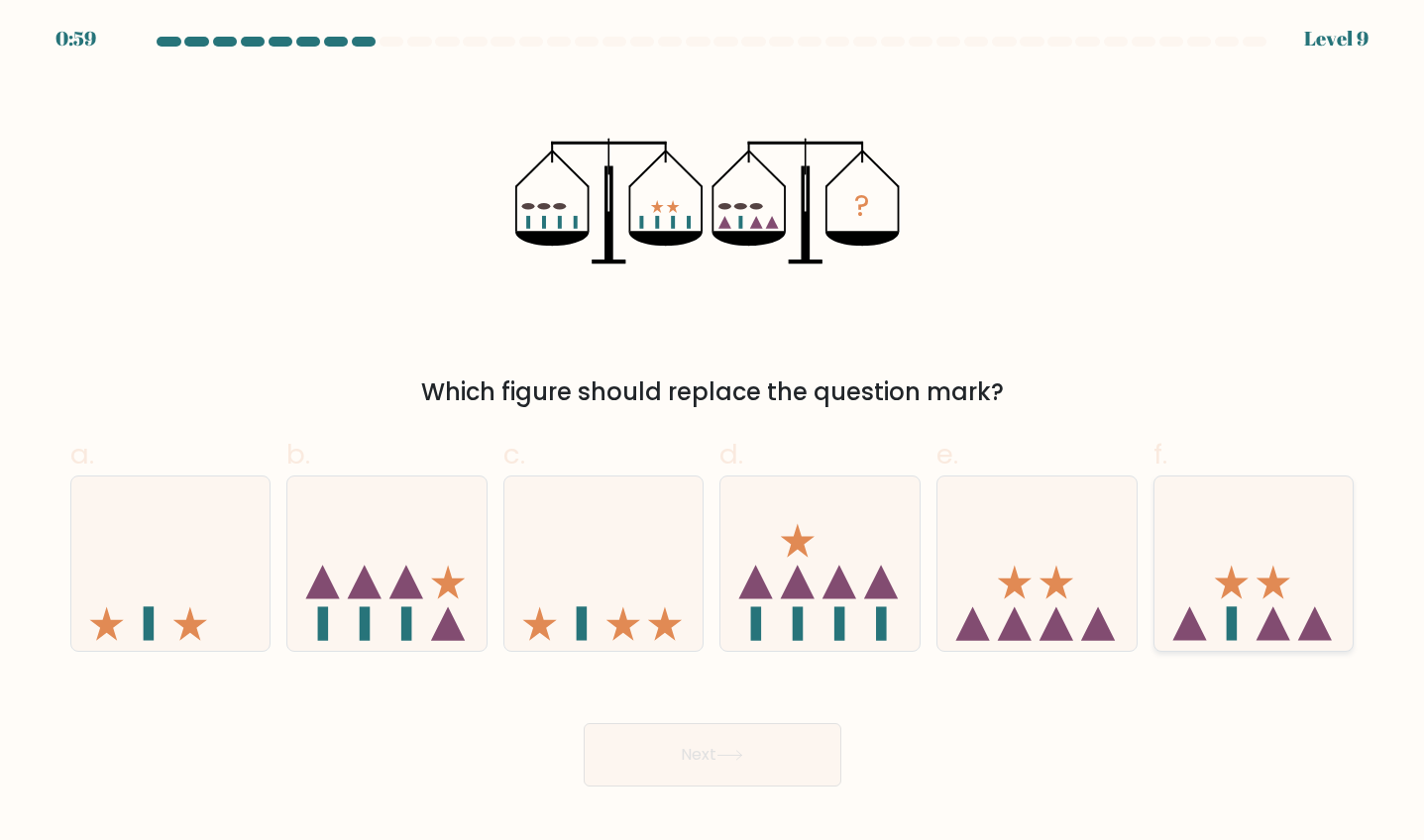 click at bounding box center (1254, 564) 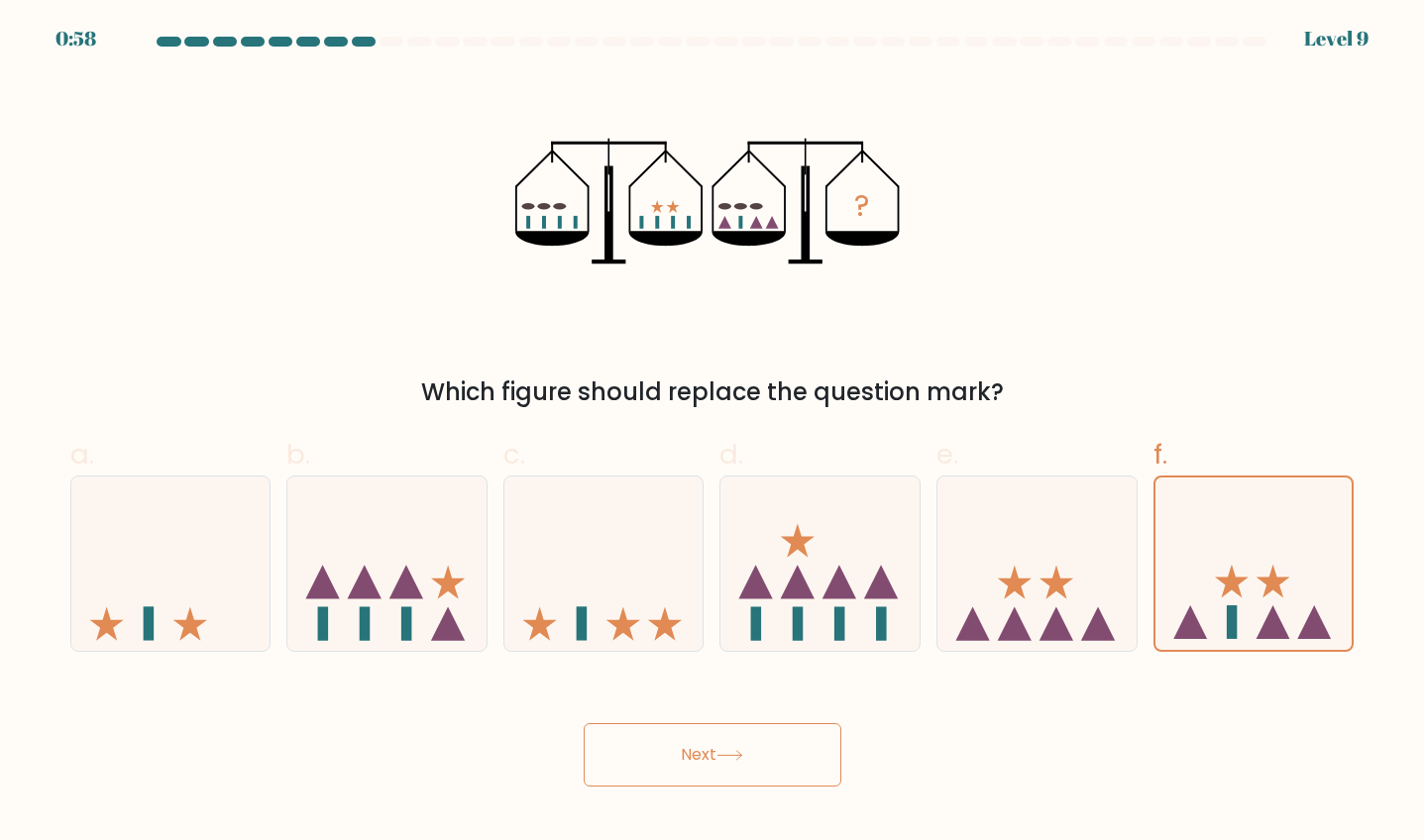 click on "Next" at bounding box center [712, 755] 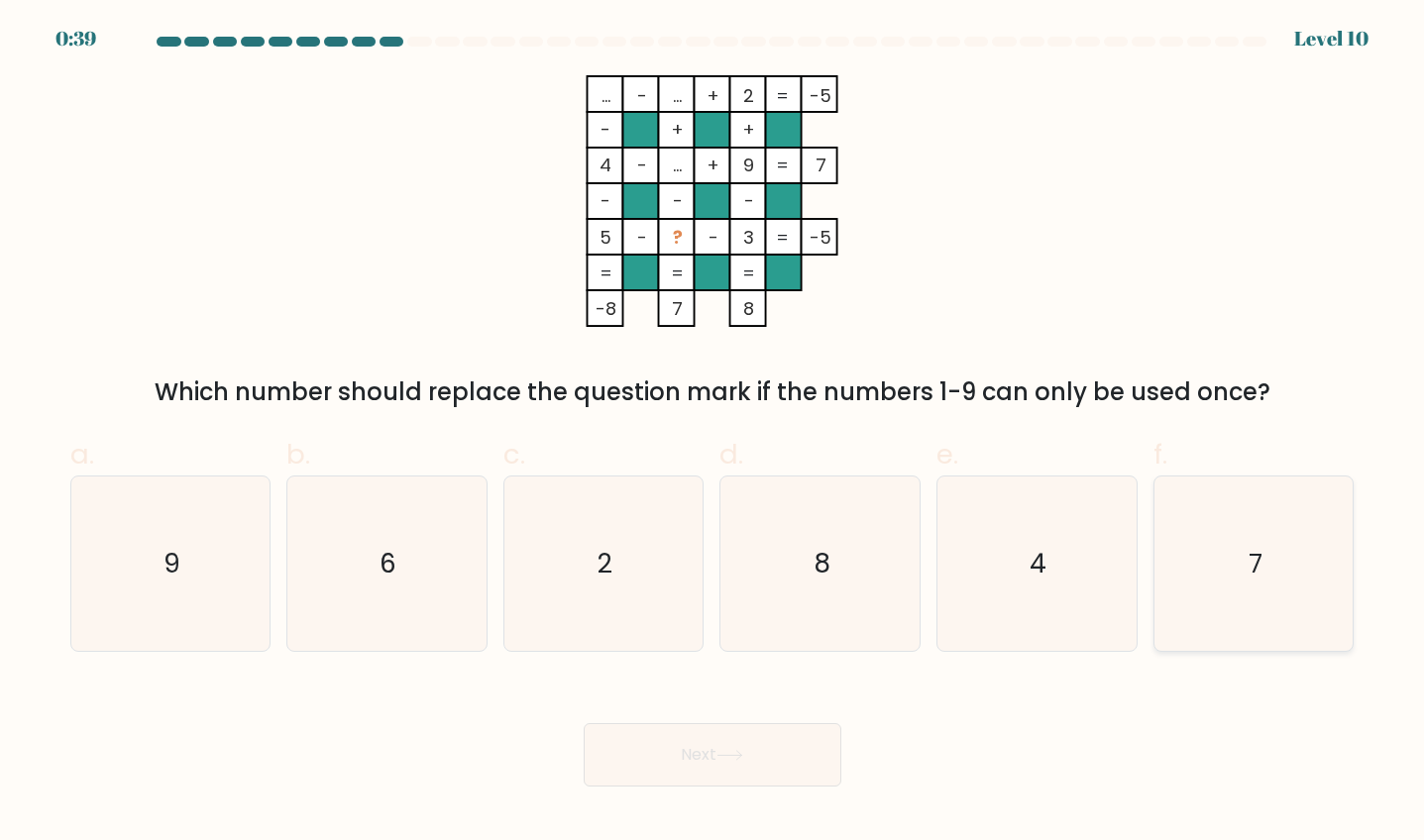 click on "7" at bounding box center (1254, 564) 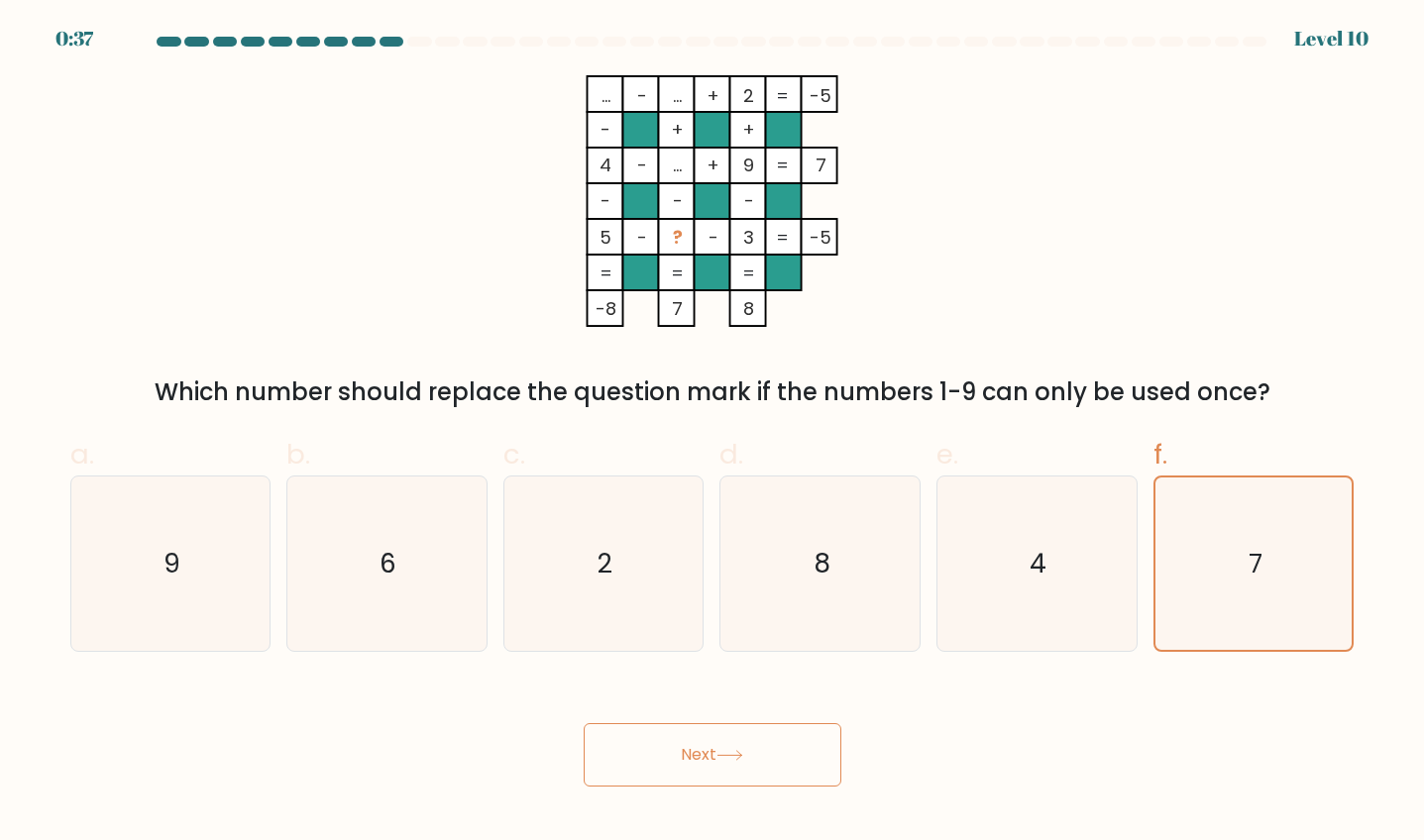 click on "Next" at bounding box center (712, 755) 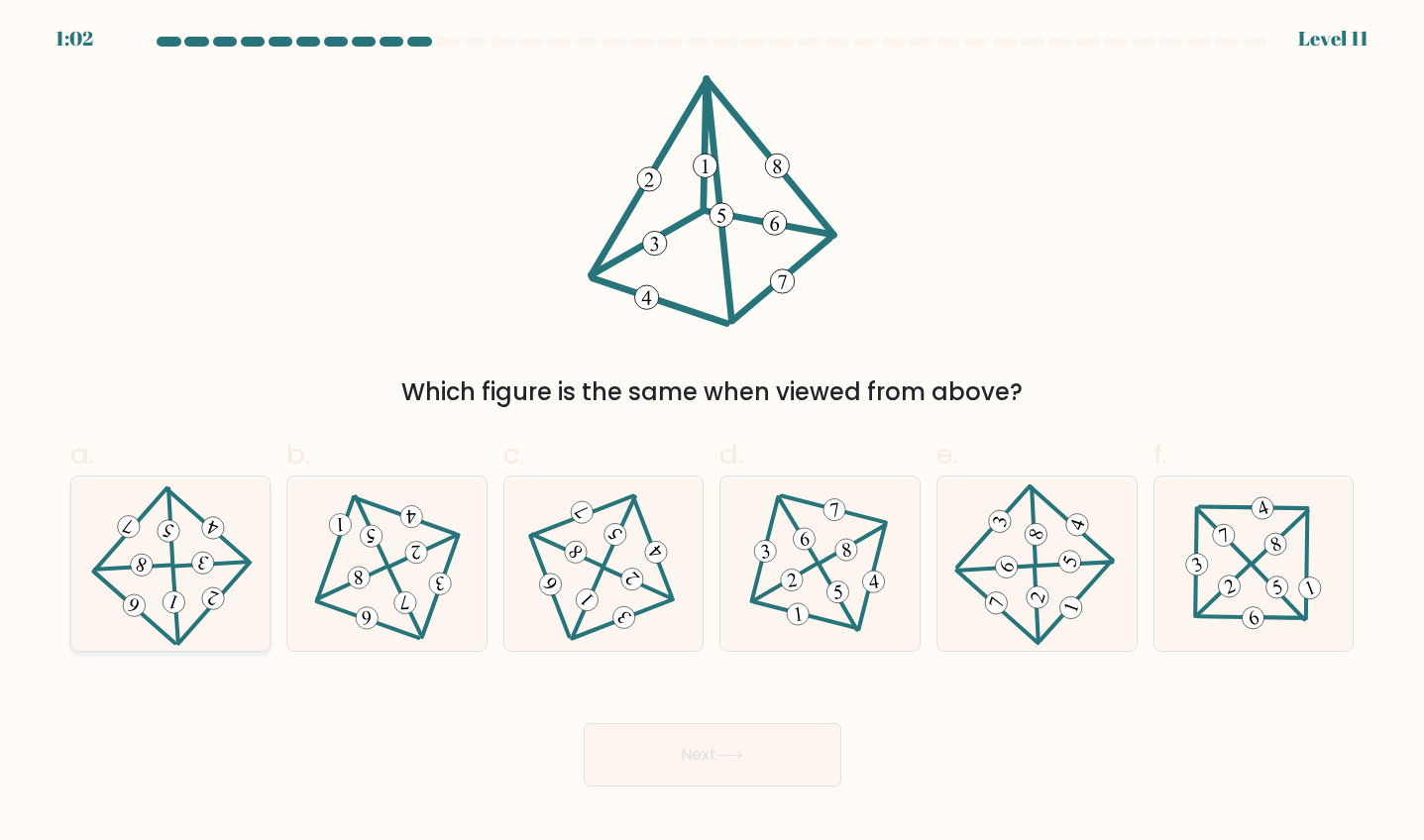 click at bounding box center [169, 563] 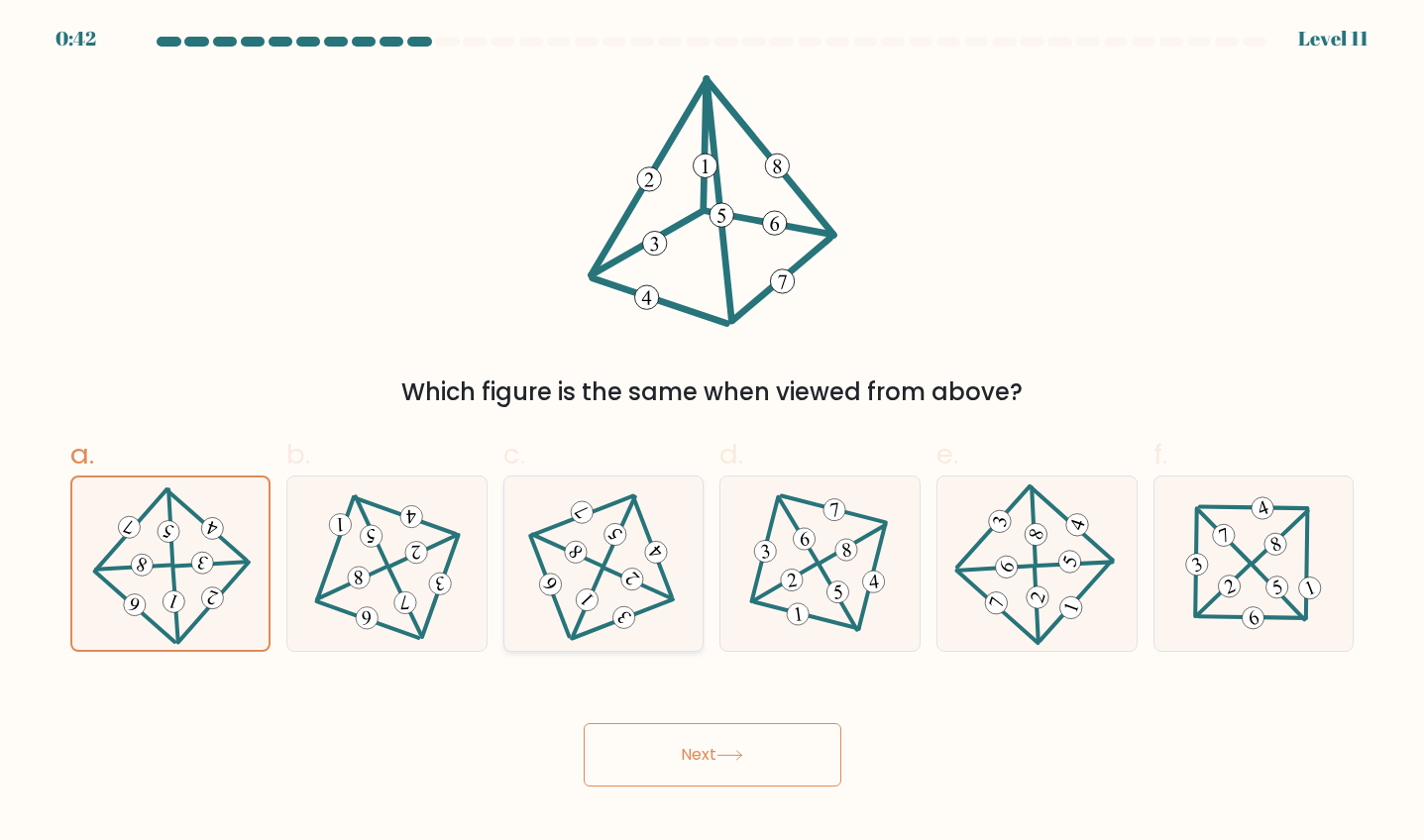 click at bounding box center [603, 563] 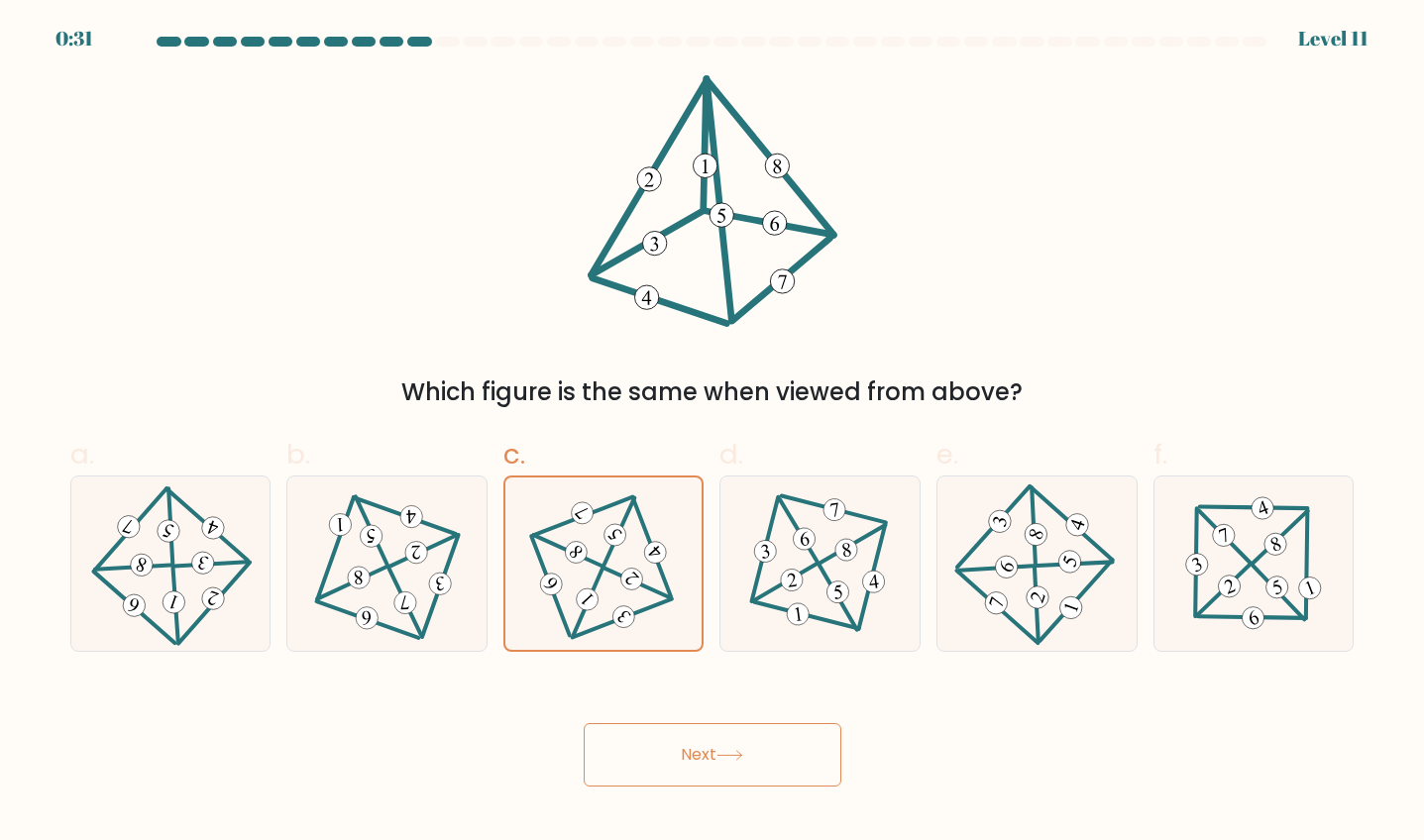 click on "Next" at bounding box center [712, 755] 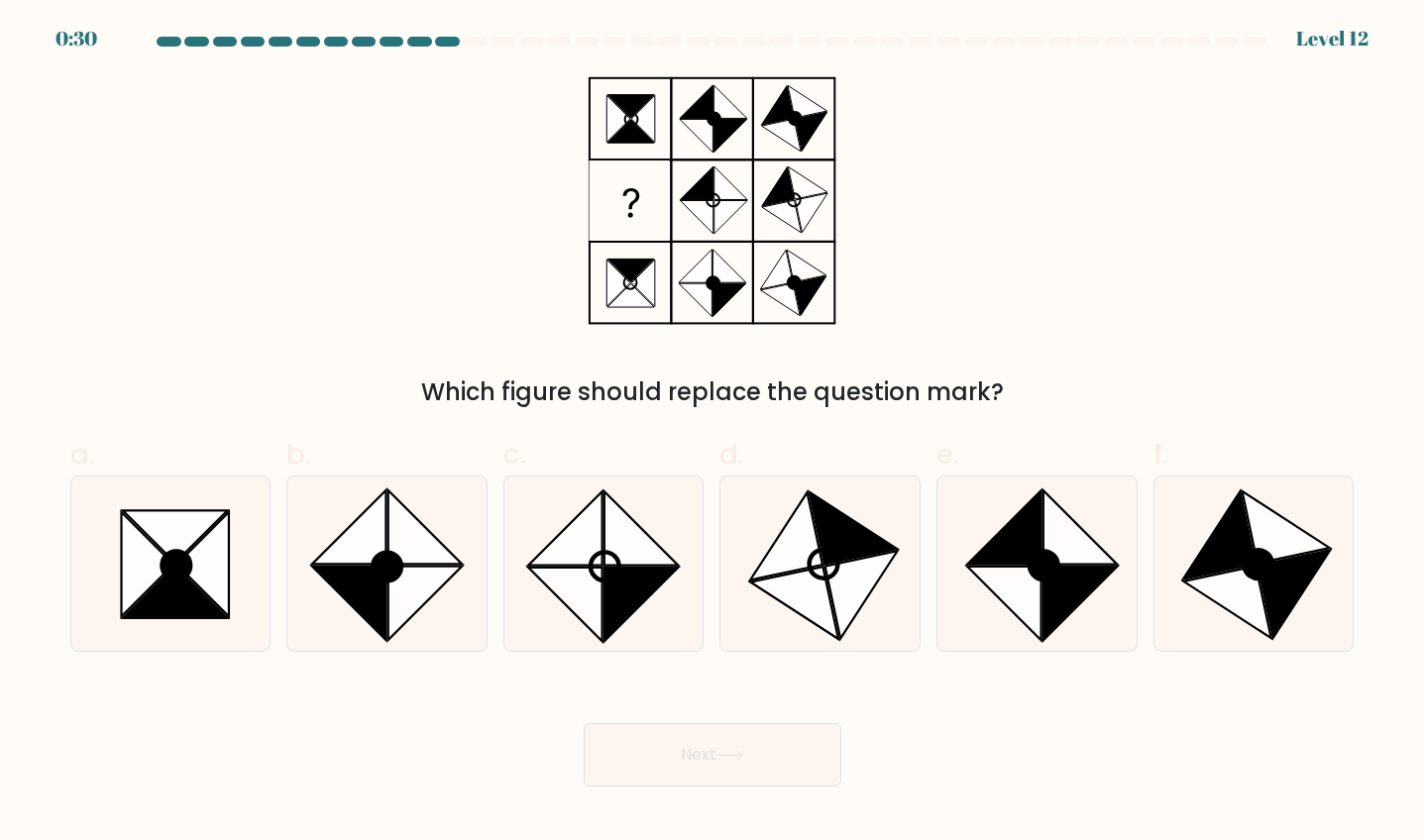 click on "Next" at bounding box center (712, 755) 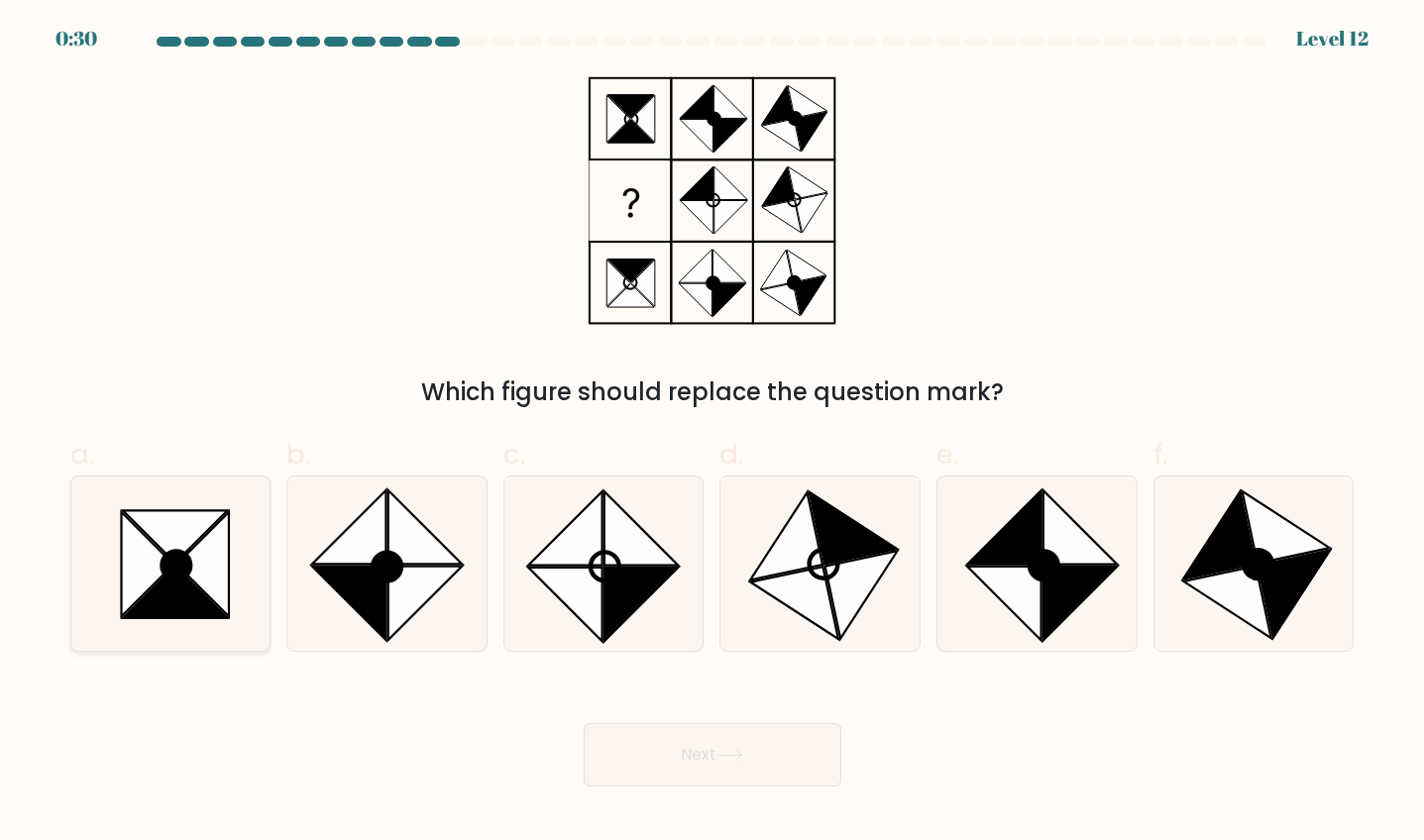 click at bounding box center [174, 536] 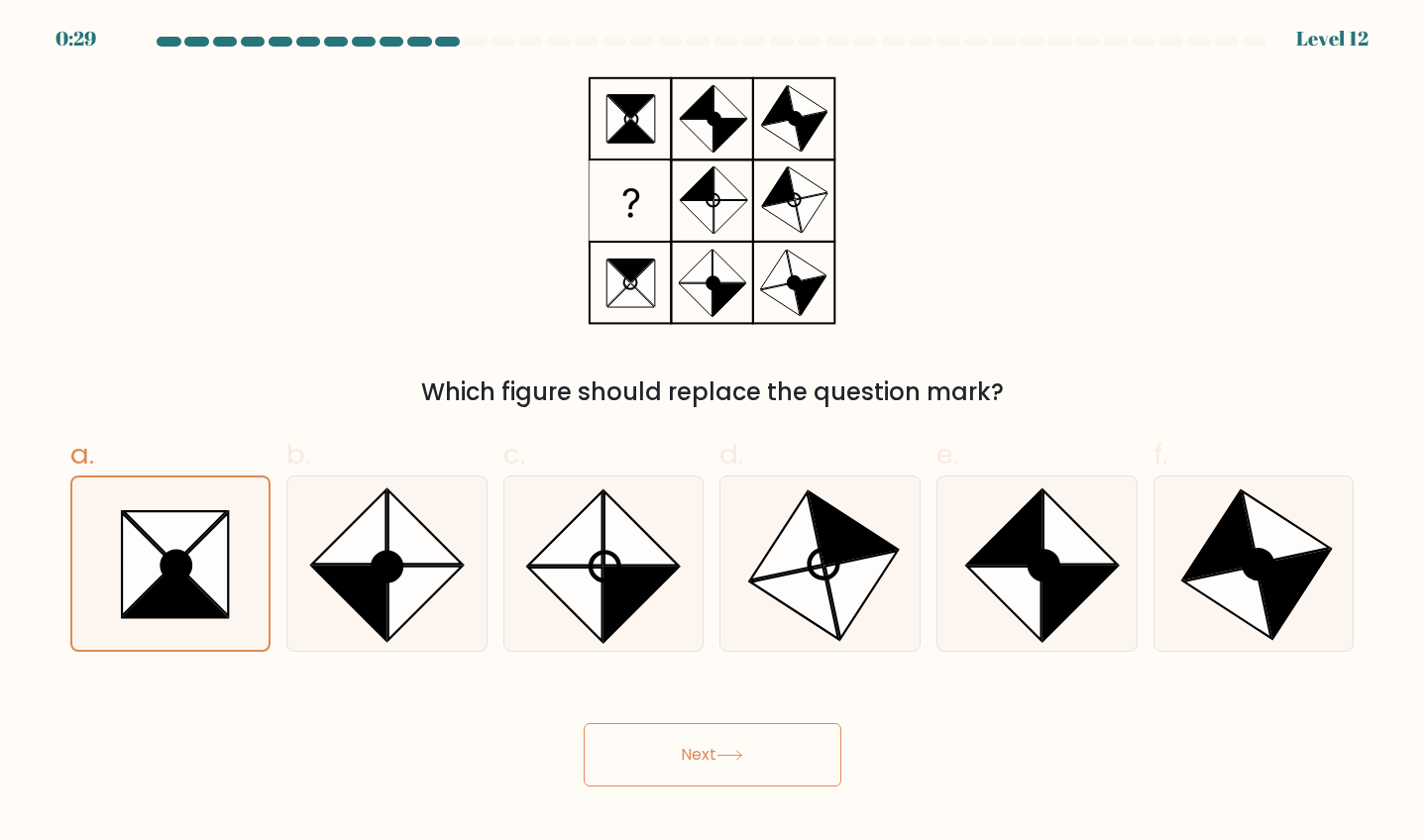click on "Next" at bounding box center [712, 755] 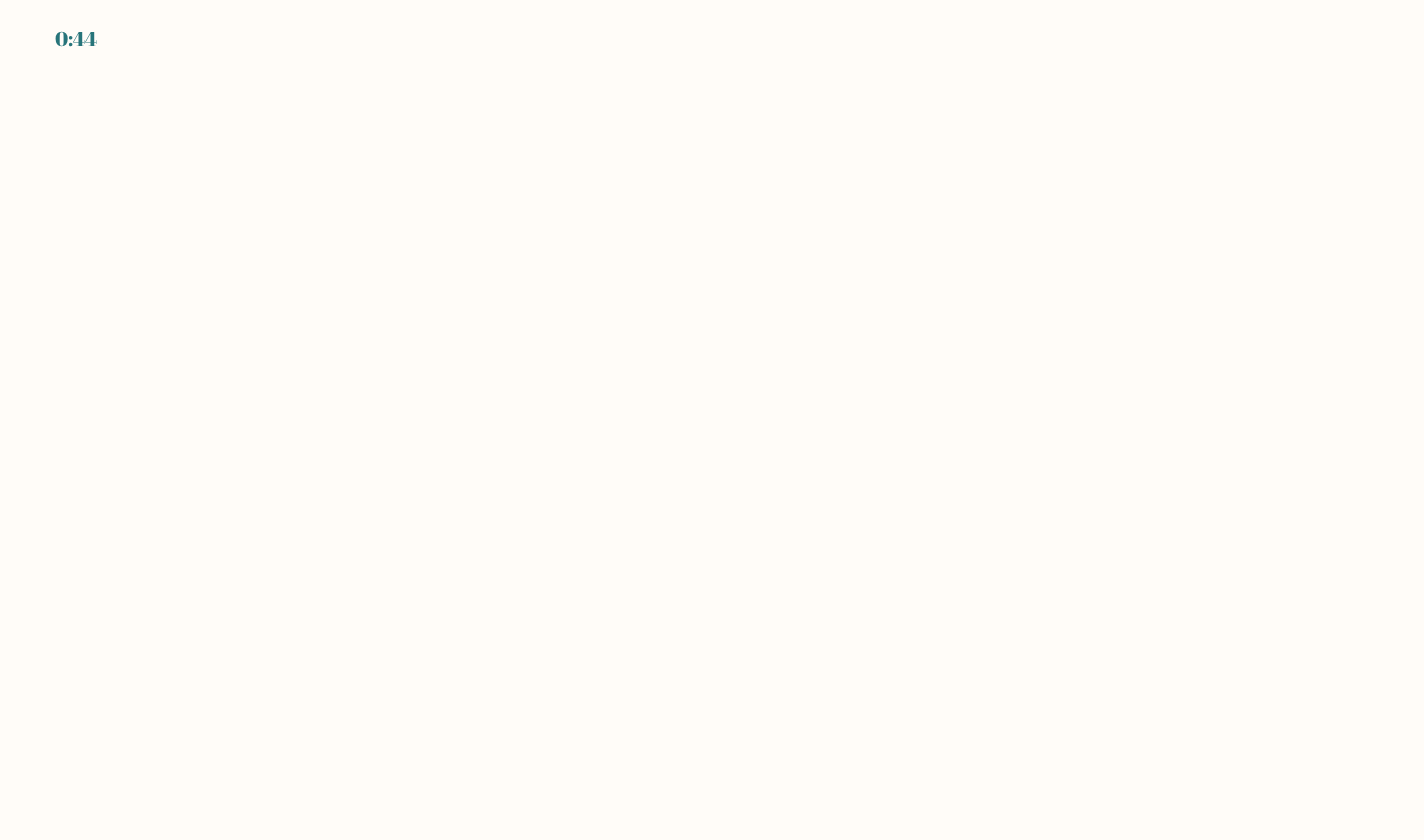 scroll, scrollTop: 0, scrollLeft: 0, axis: both 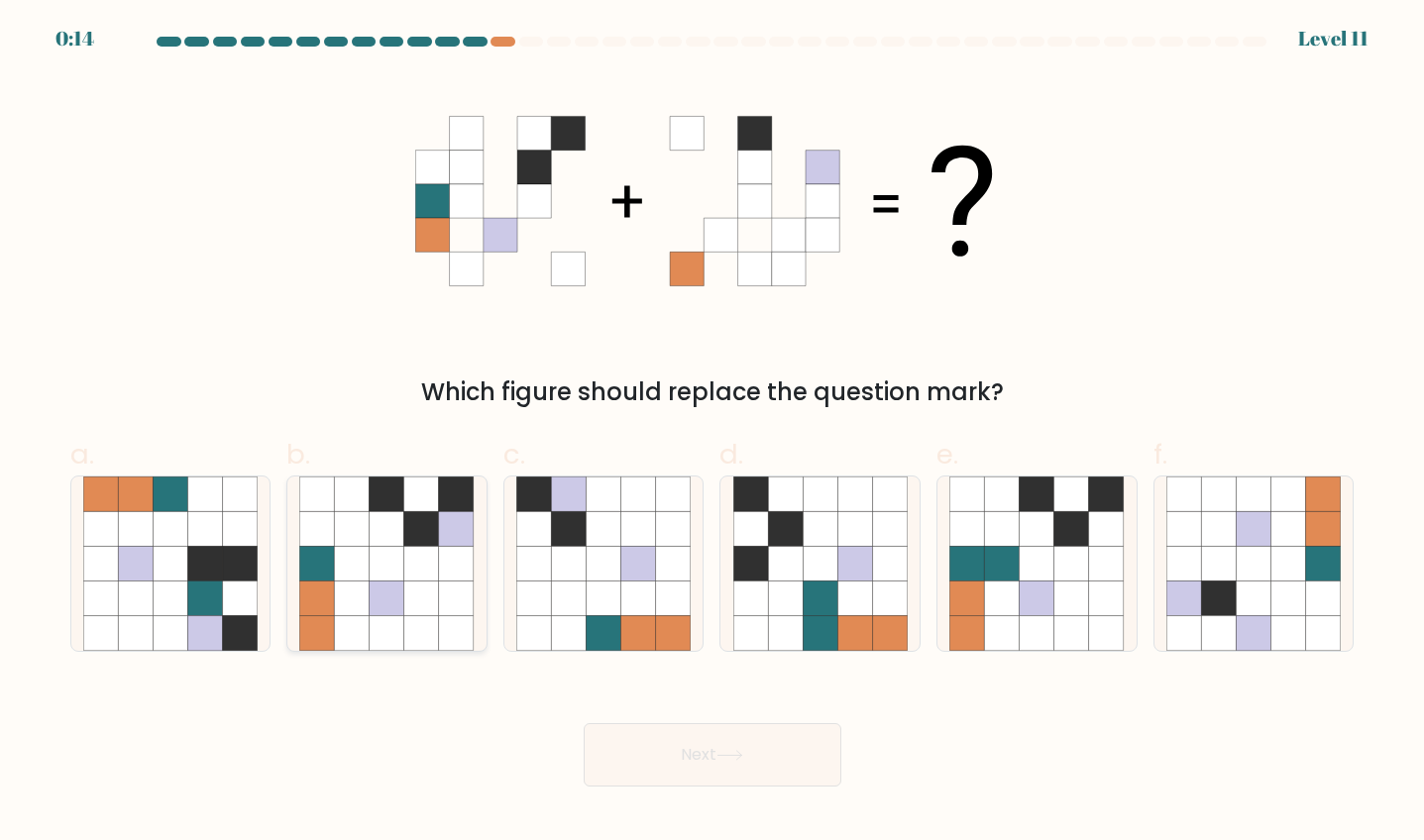 click at bounding box center [421, 493] 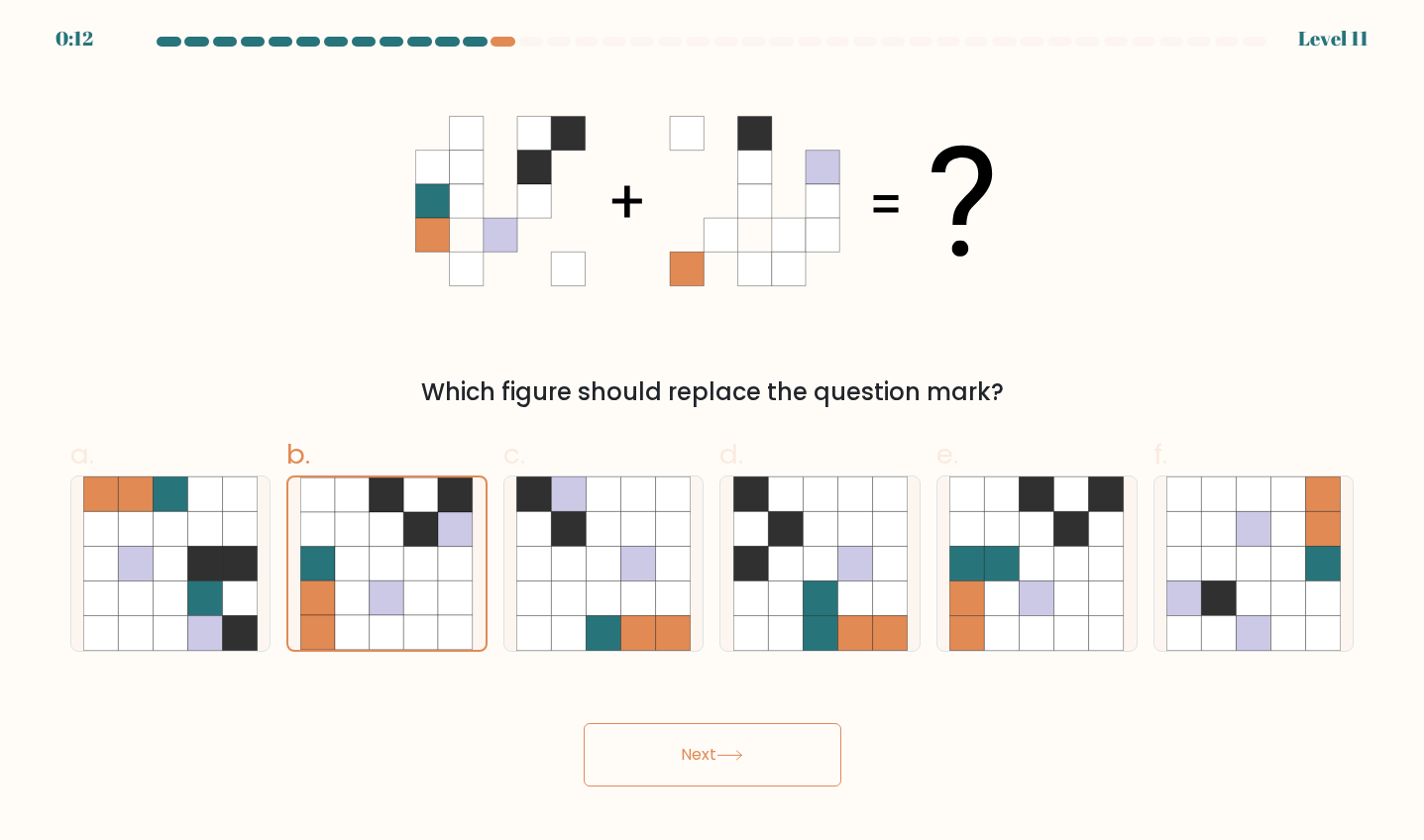 click on "Next" at bounding box center (712, 755) 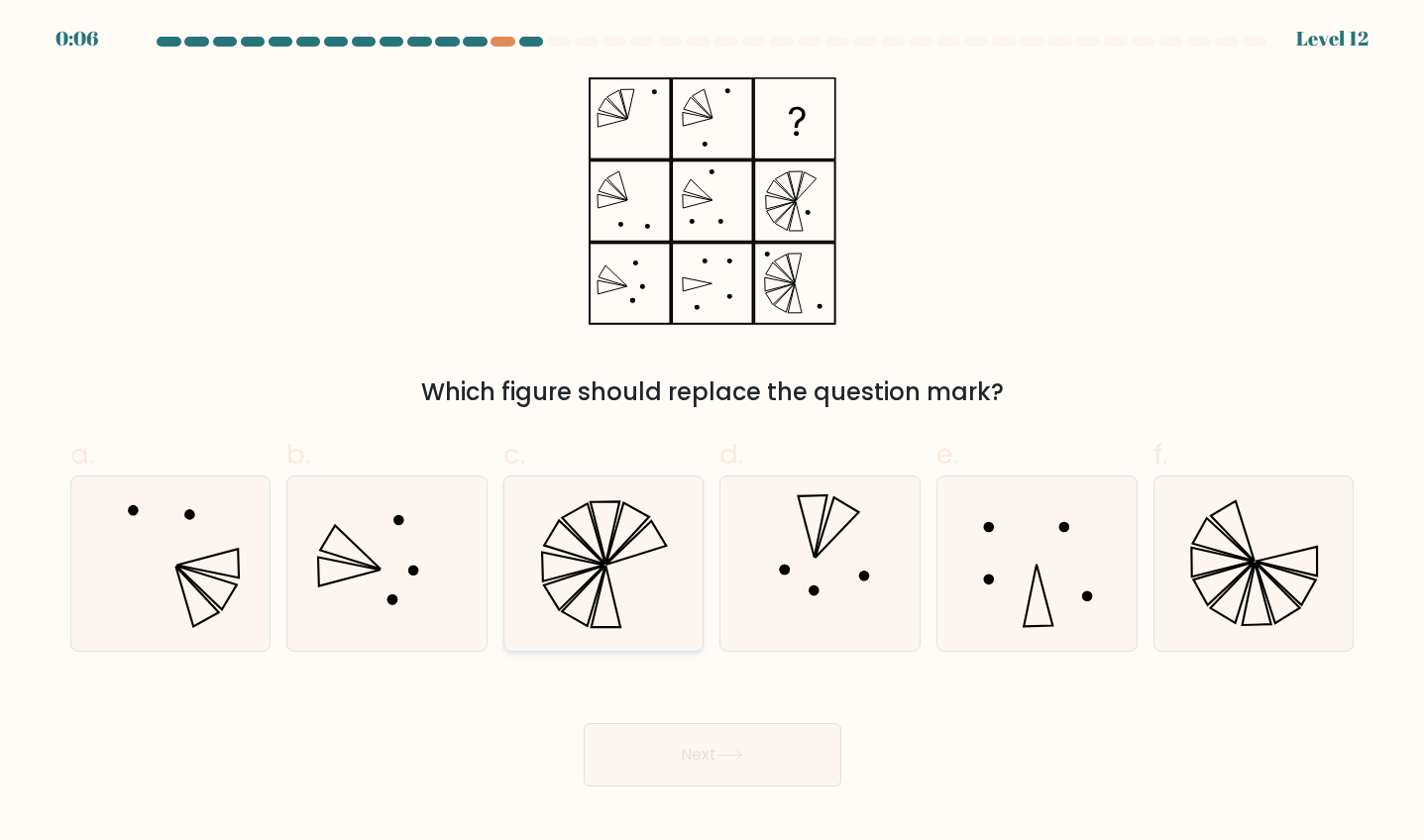 click on "c." at bounding box center (712, 426) 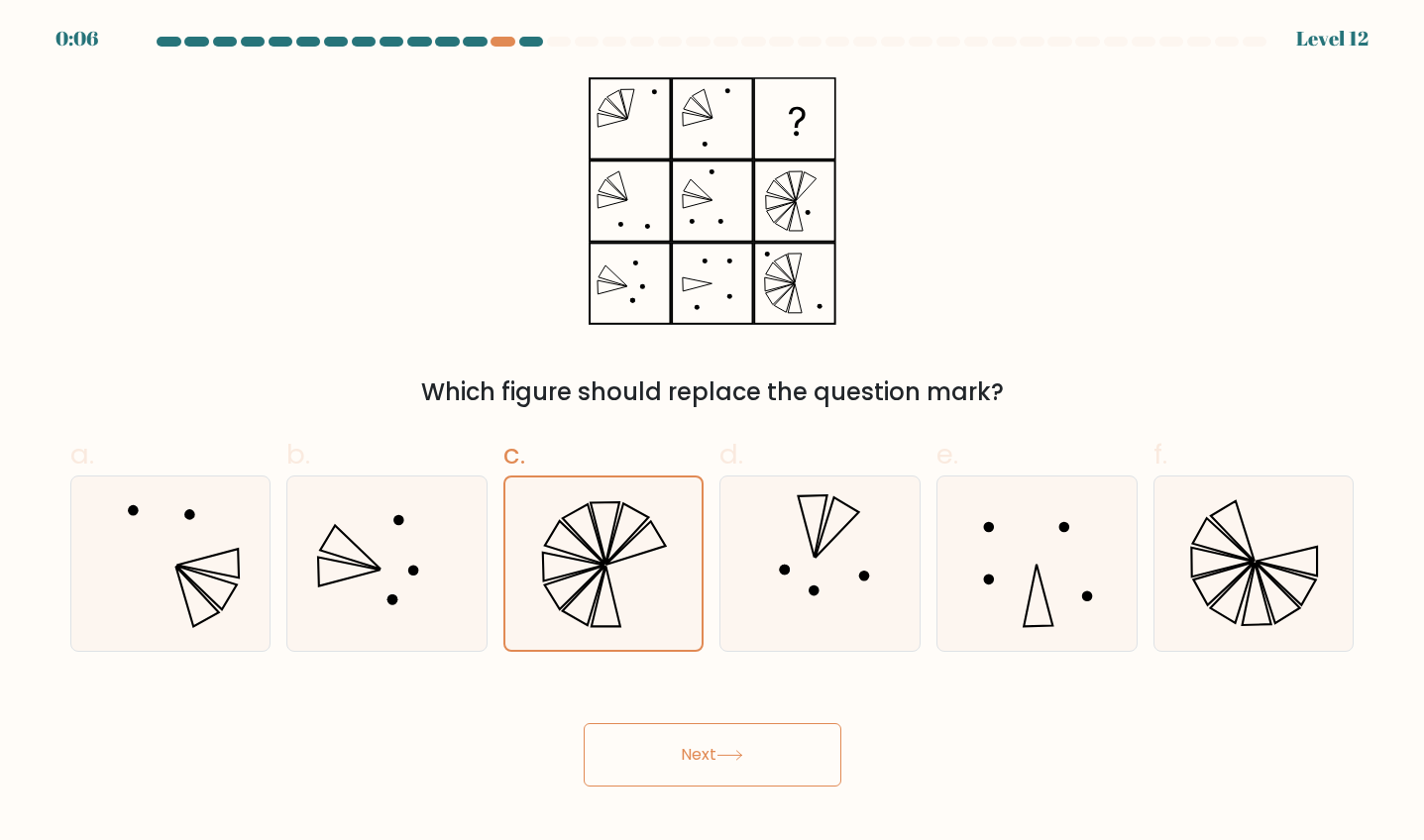 click on "Next" at bounding box center (712, 731) 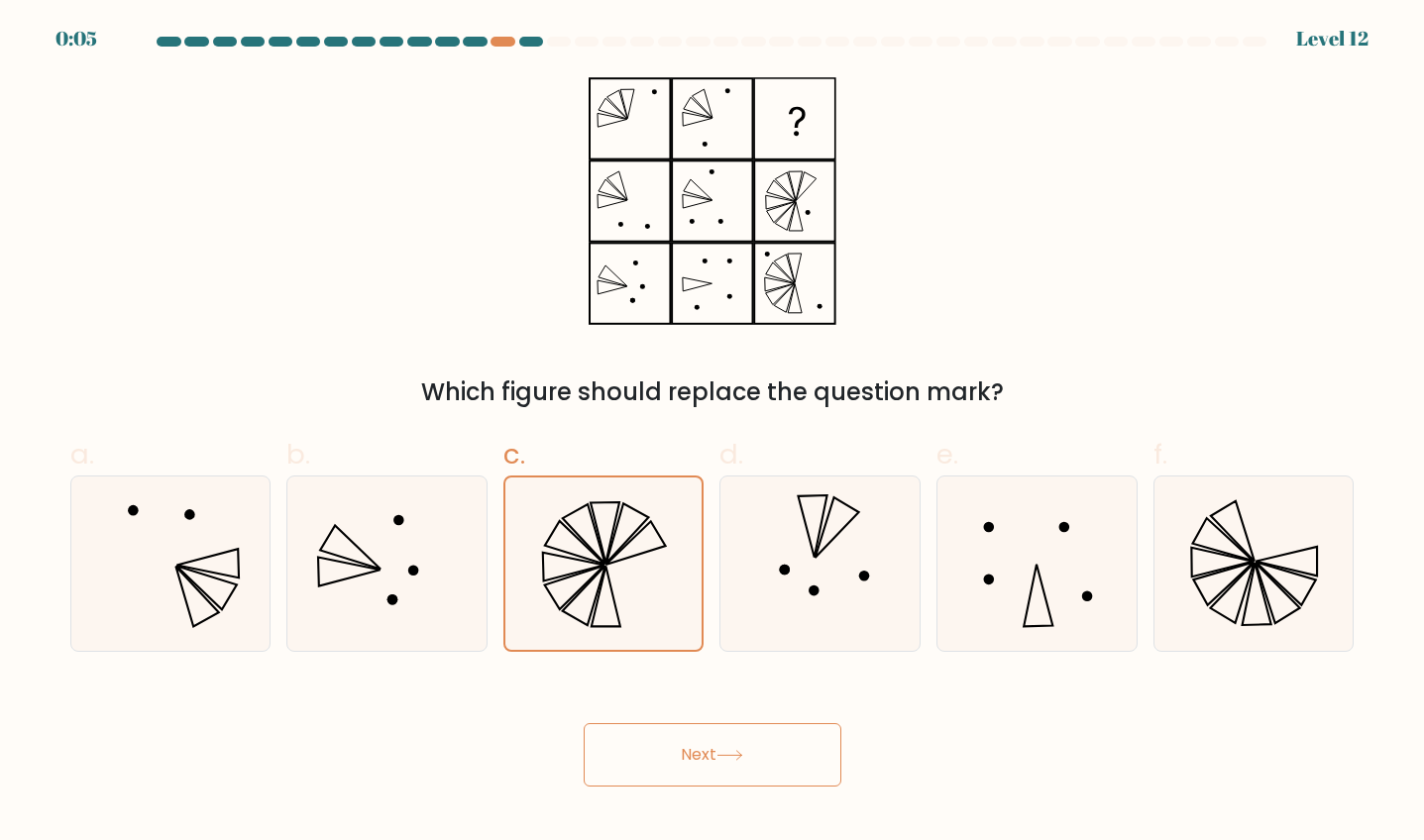 click on "Next" at bounding box center [712, 755] 